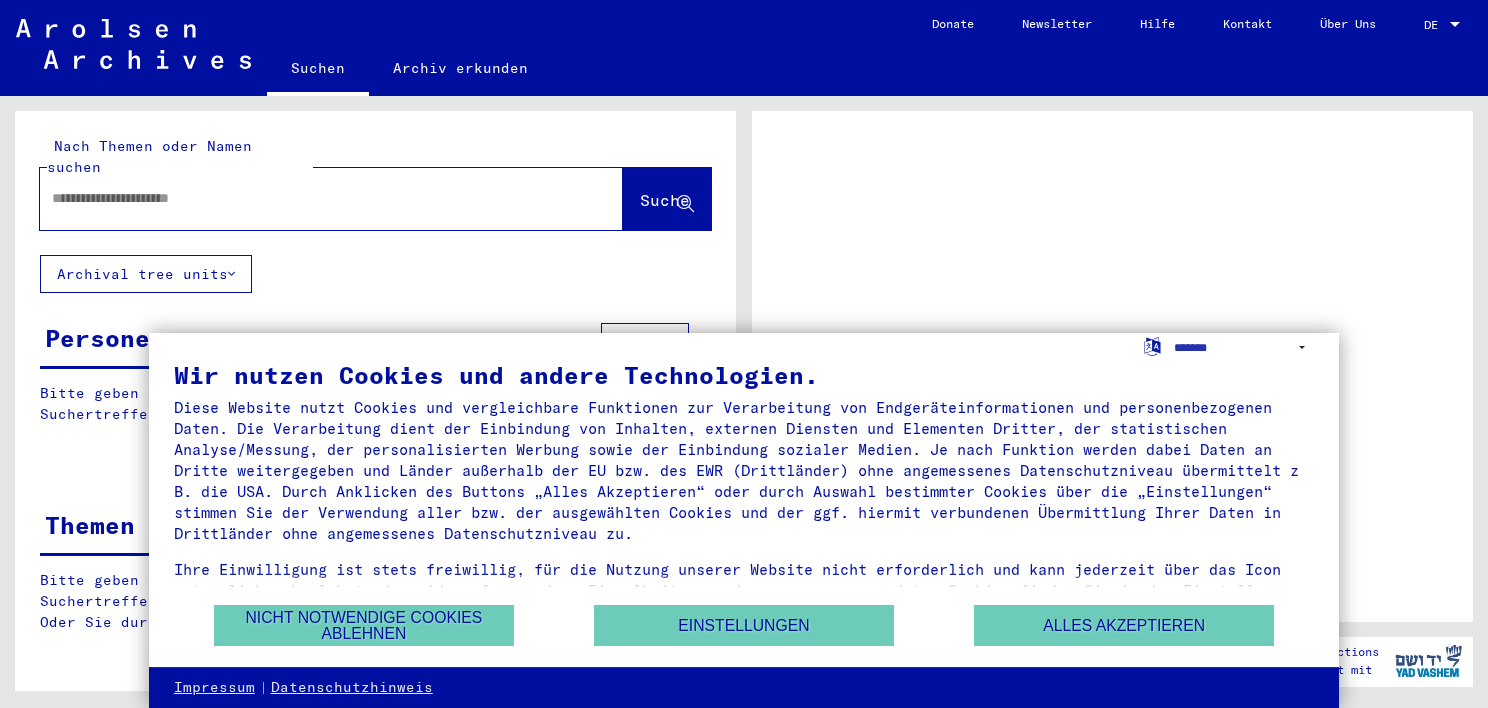 scroll, scrollTop: 0, scrollLeft: 0, axis: both 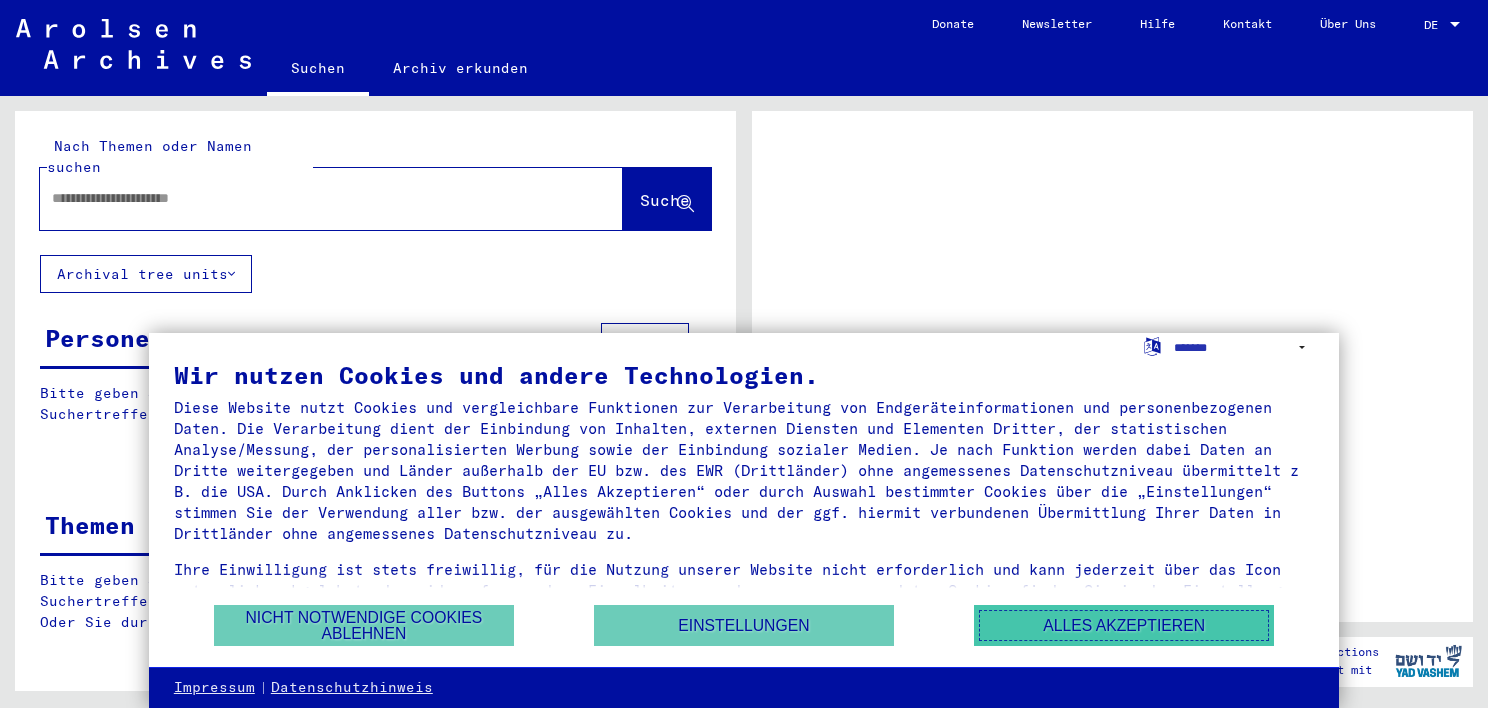 click on "Alles akzeptieren" at bounding box center [1124, 625] 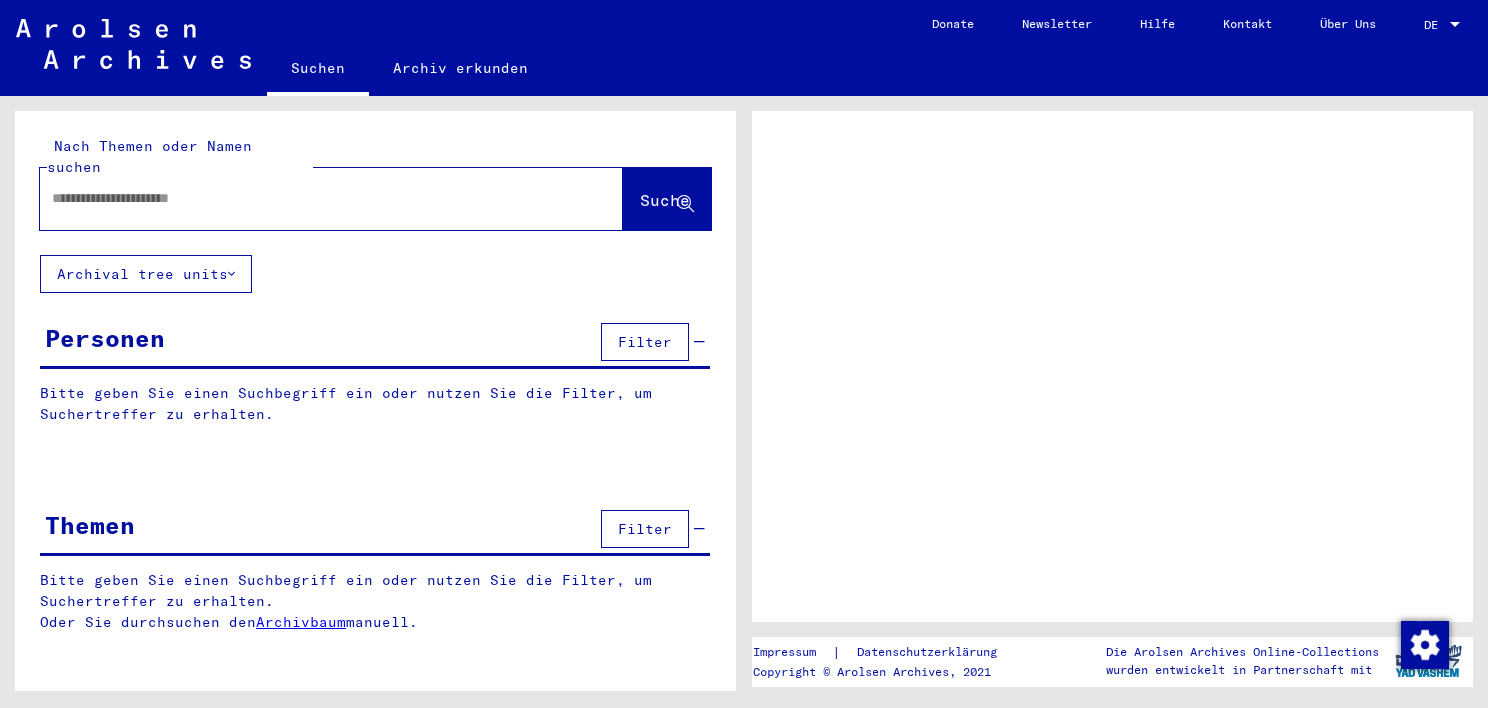 click at bounding box center (313, 198) 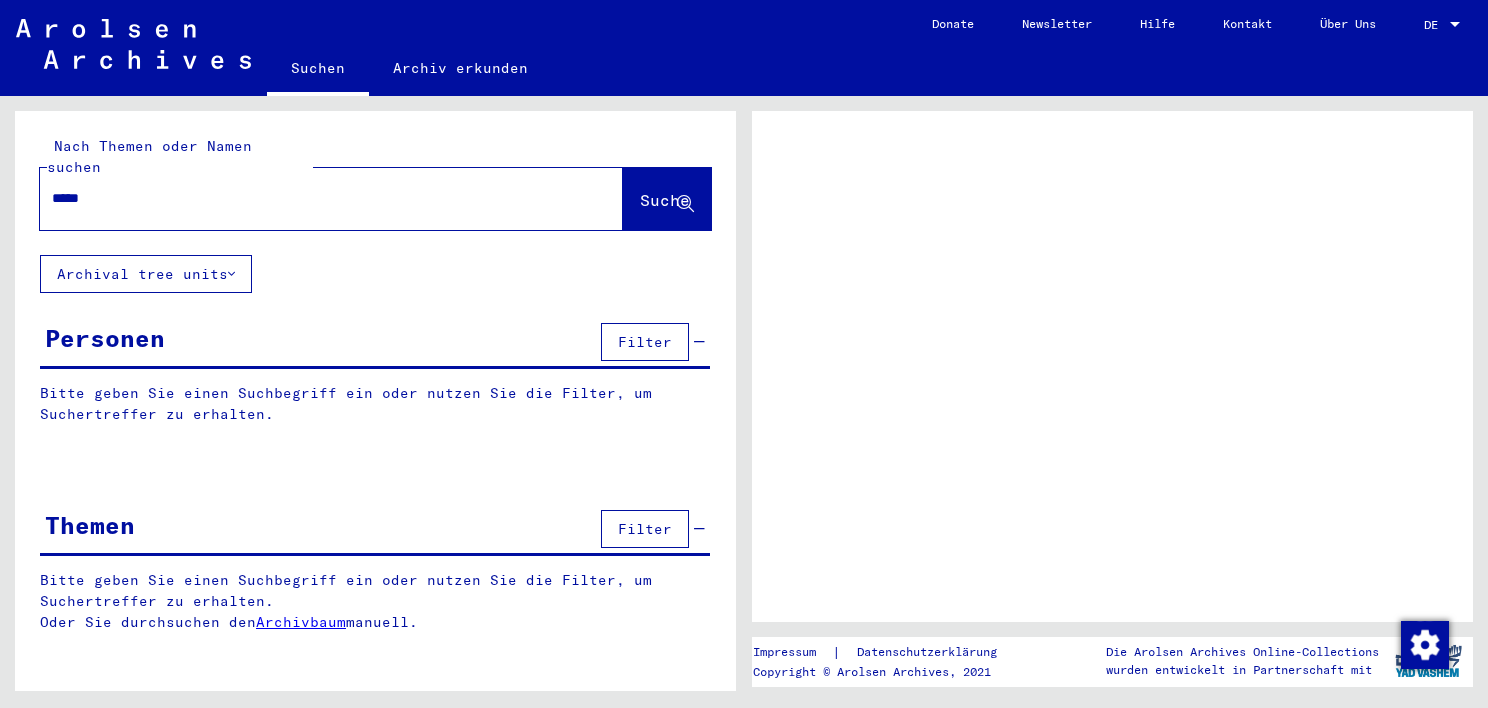 type on "*****" 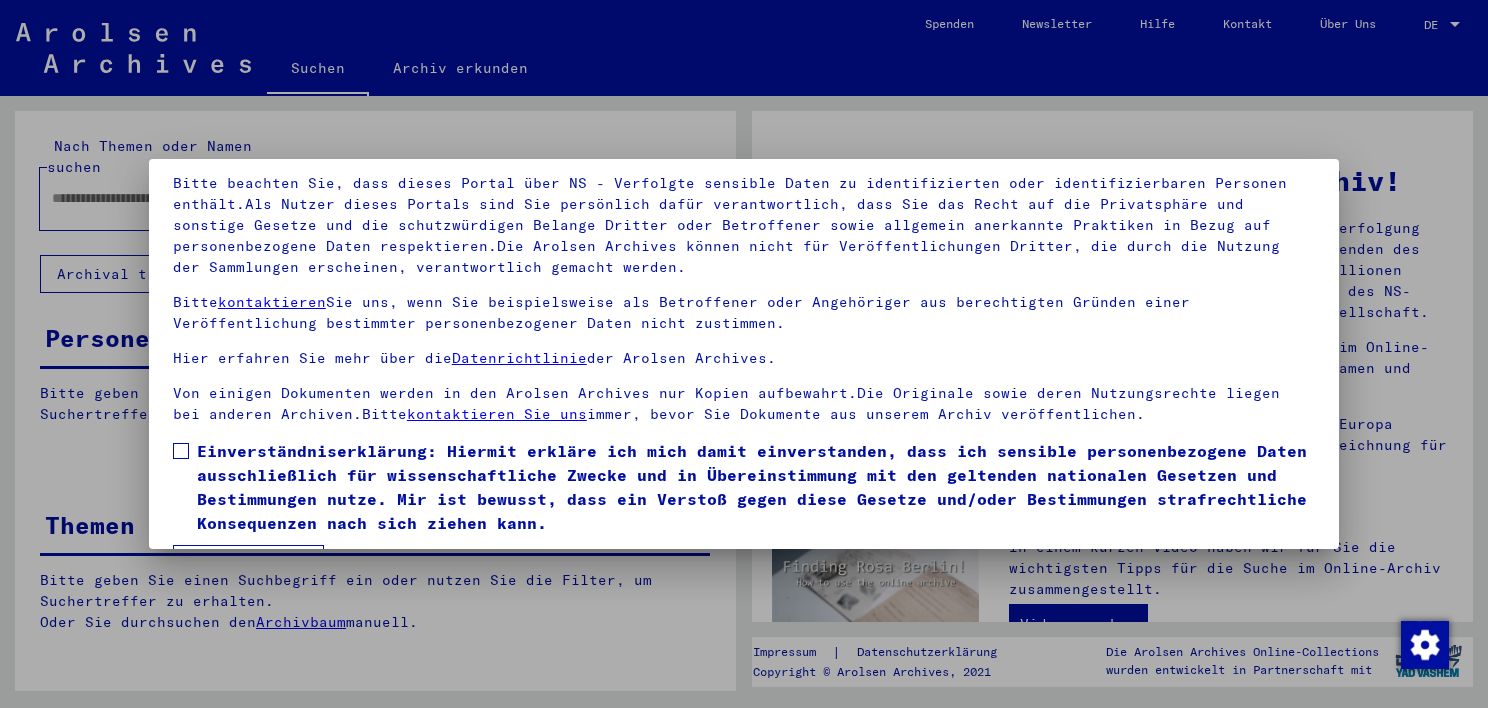 scroll, scrollTop: 170, scrollLeft: 0, axis: vertical 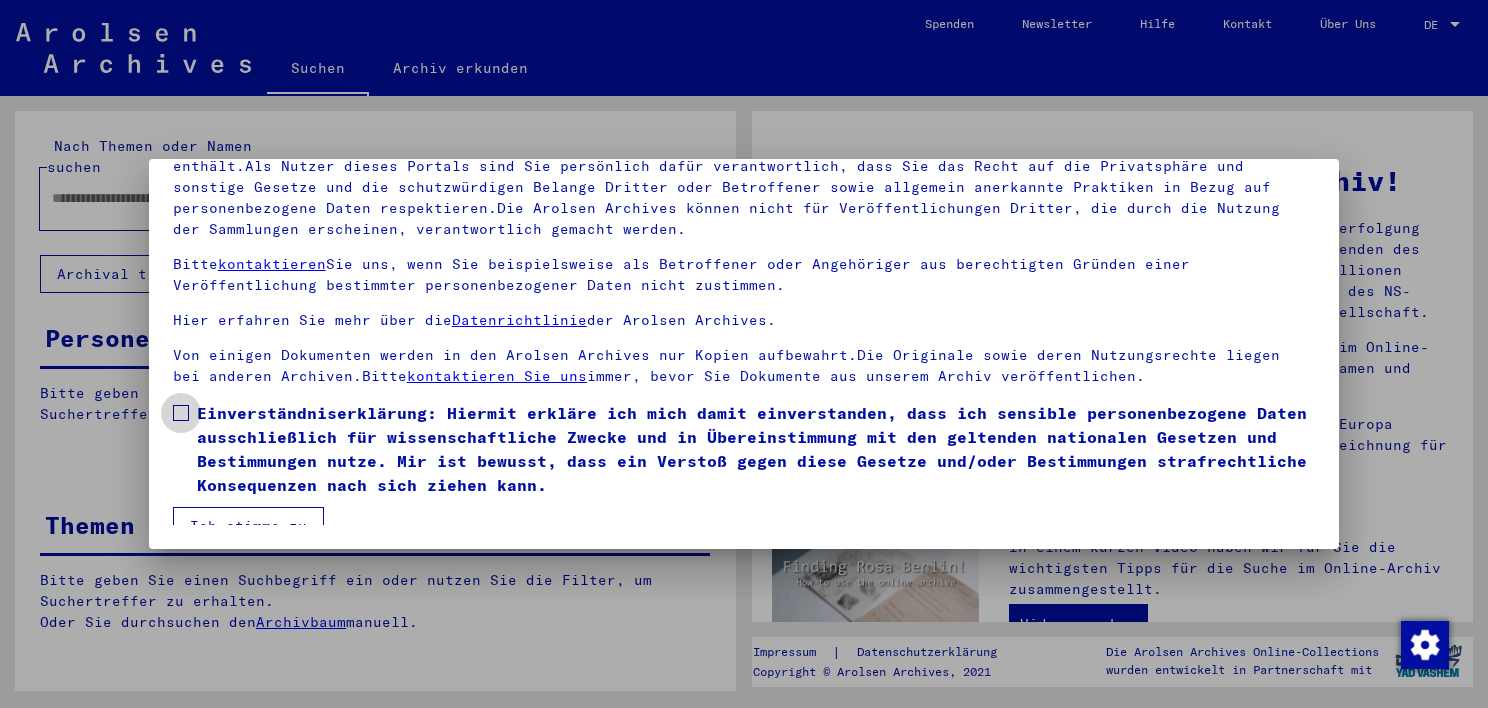 click at bounding box center (181, 413) 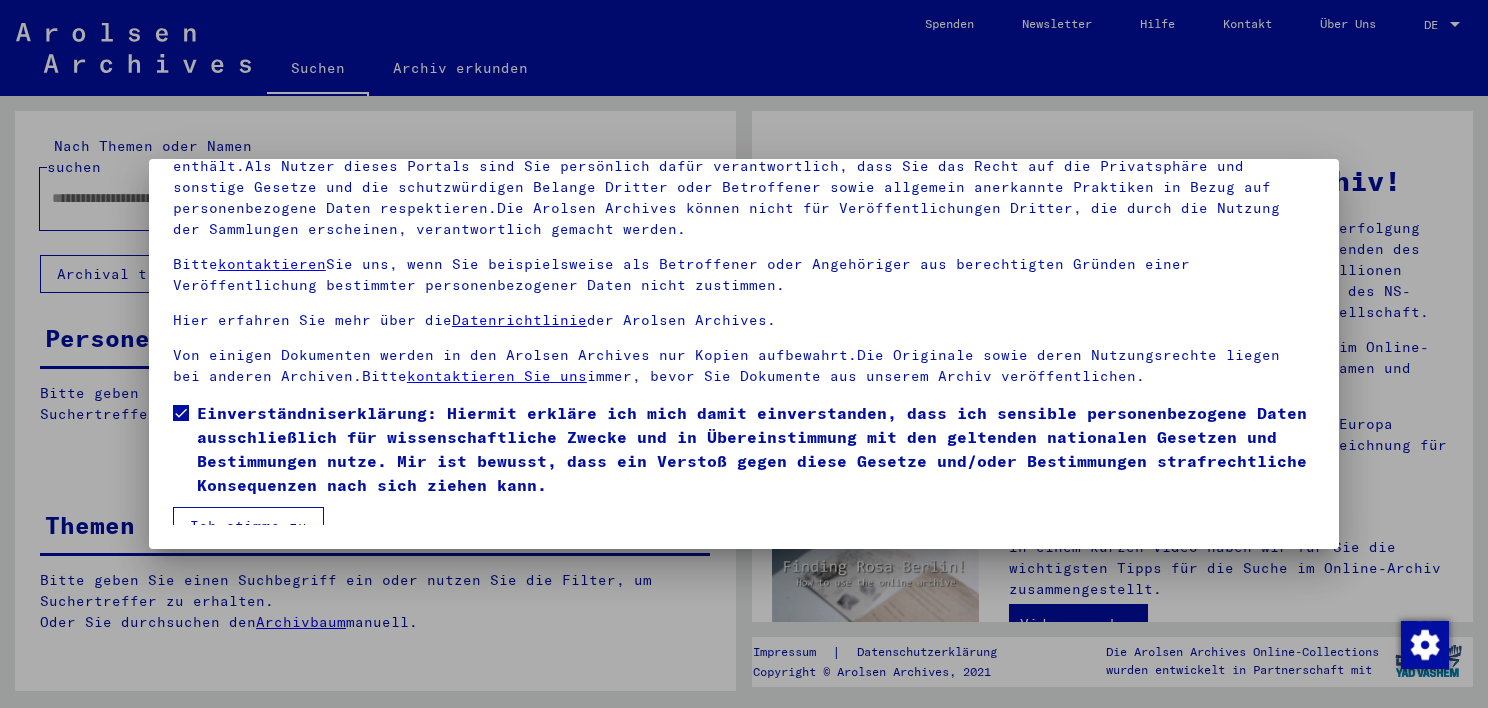click on "Ich stimme zu" at bounding box center (248, 526) 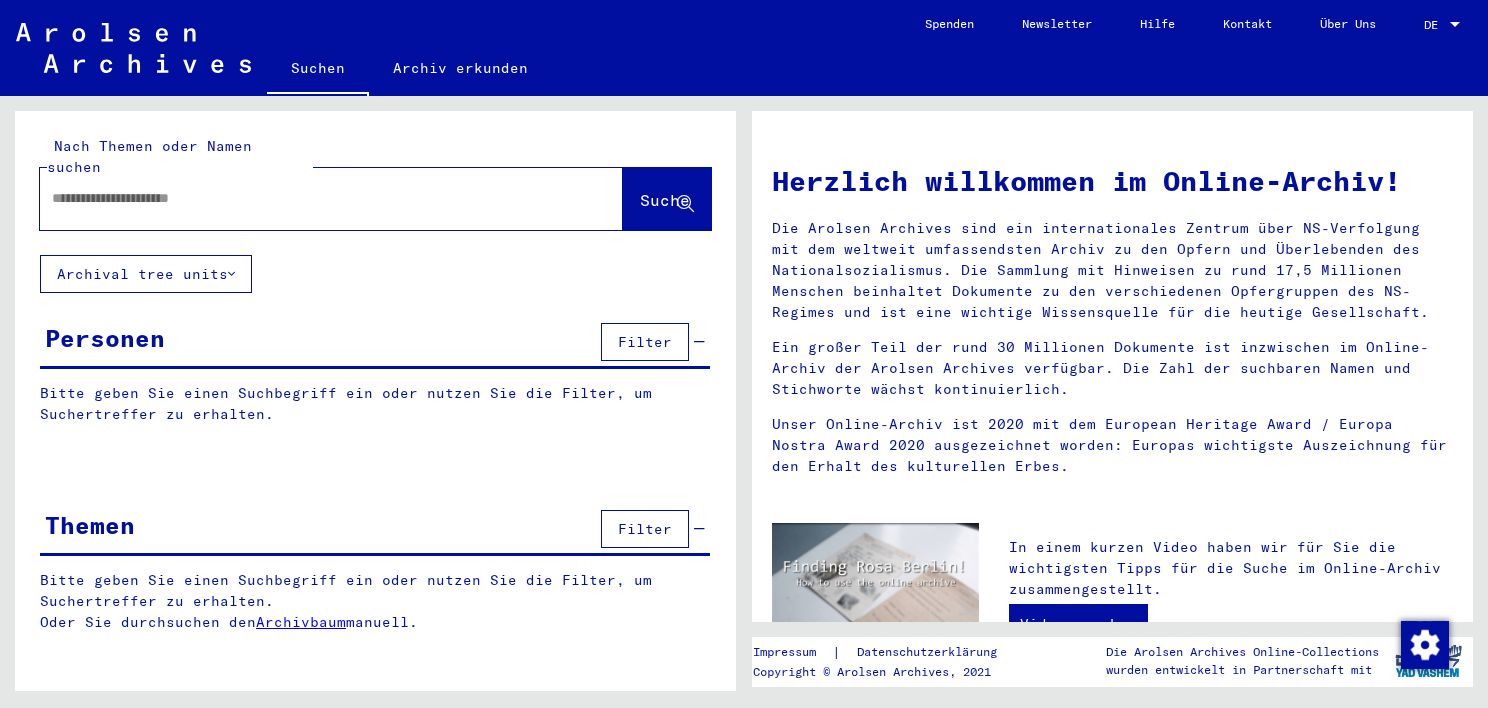 click at bounding box center (307, 198) 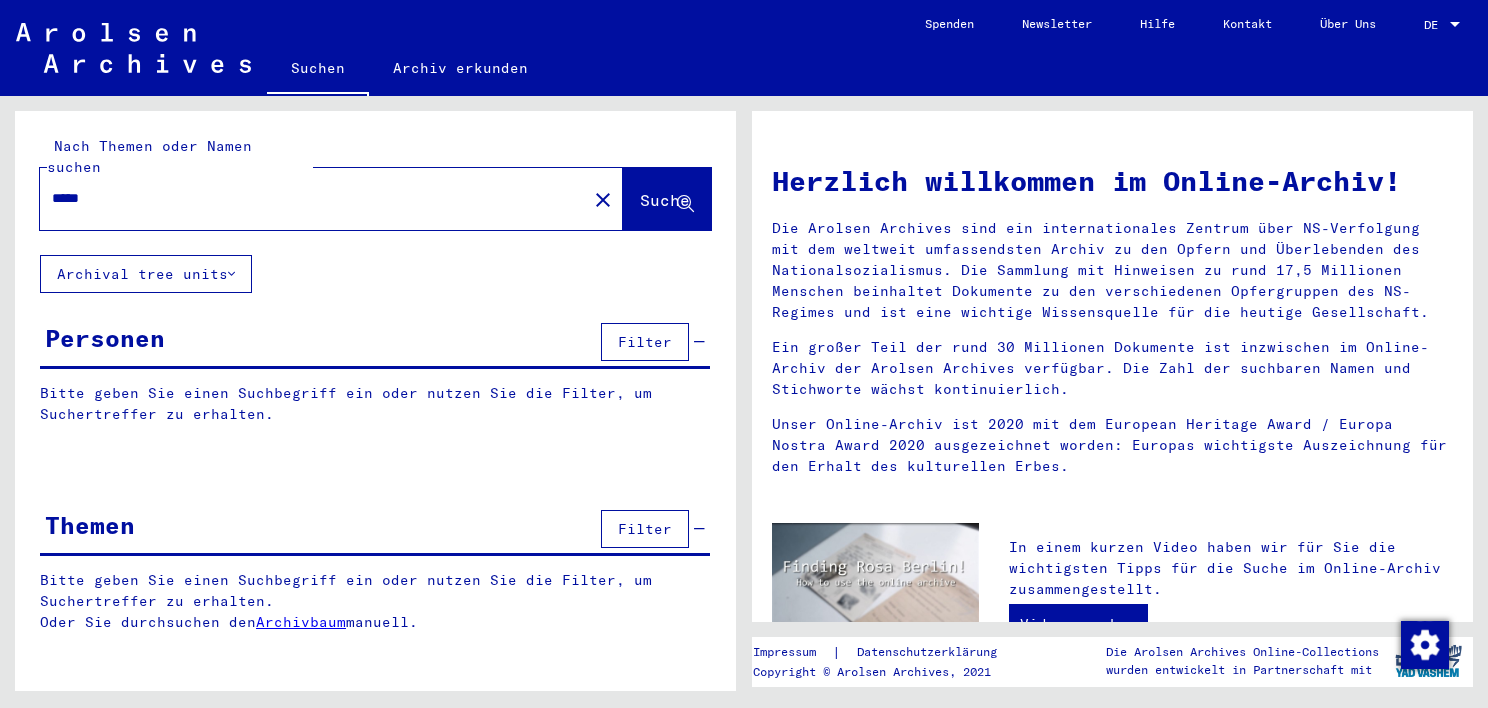 type on "*****" 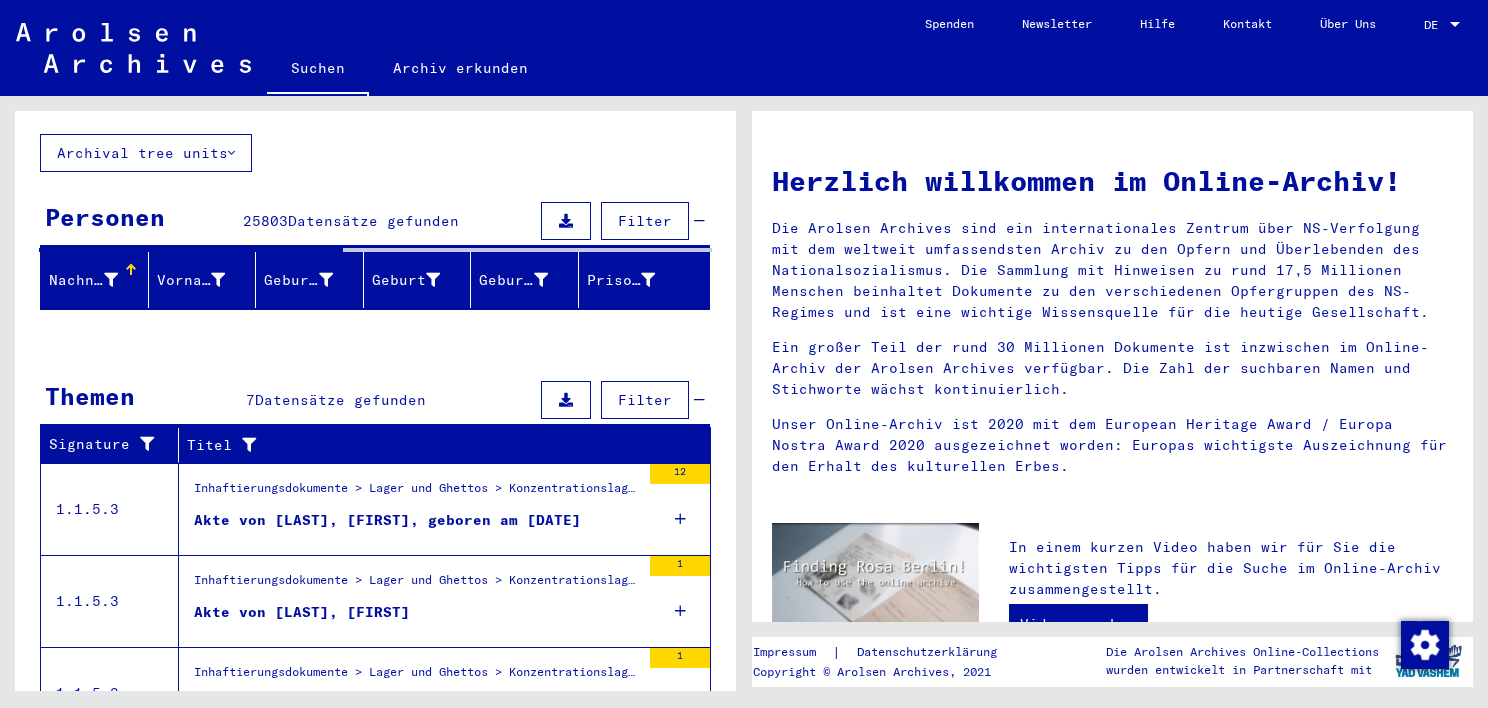 scroll, scrollTop: 123, scrollLeft: 0, axis: vertical 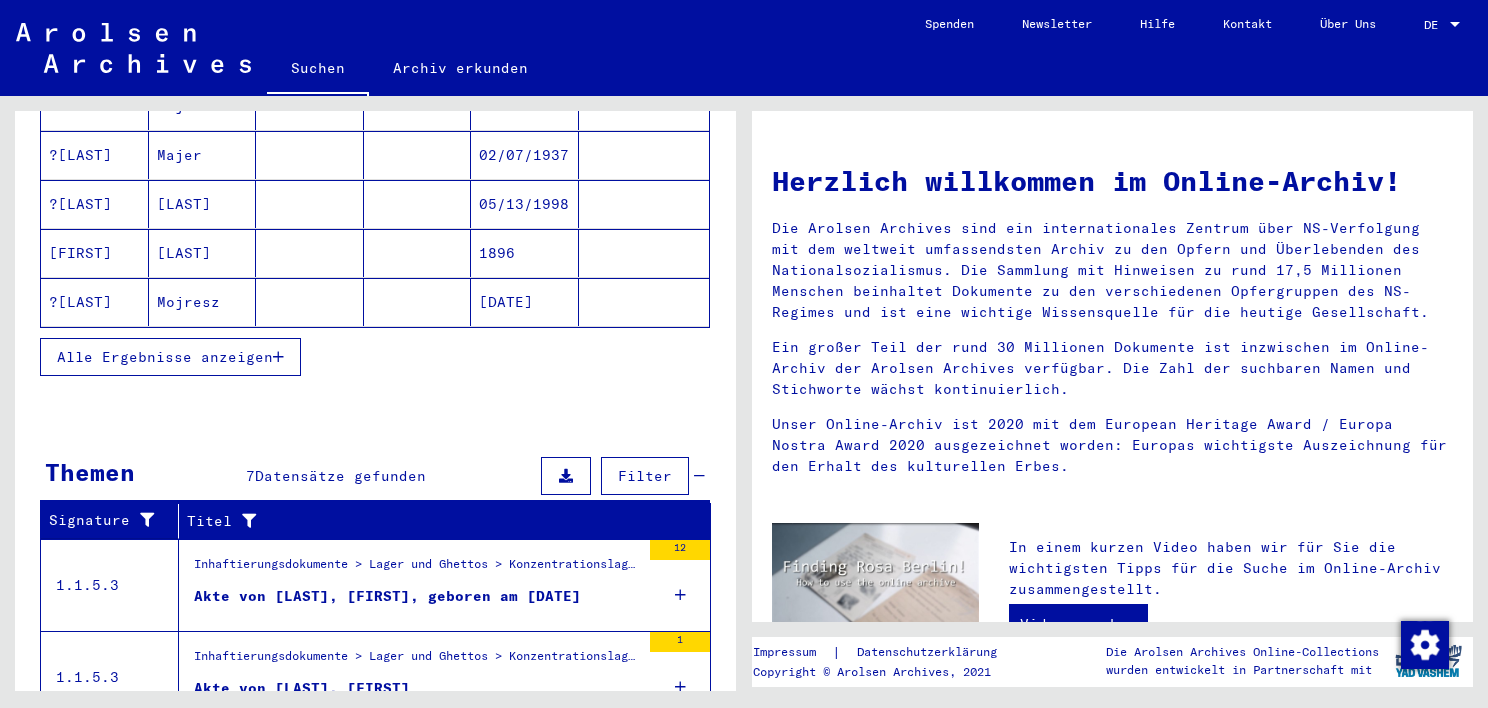 click on "Akte von [LAST], [FIRST], geboren am [DATE]" at bounding box center (387, 596) 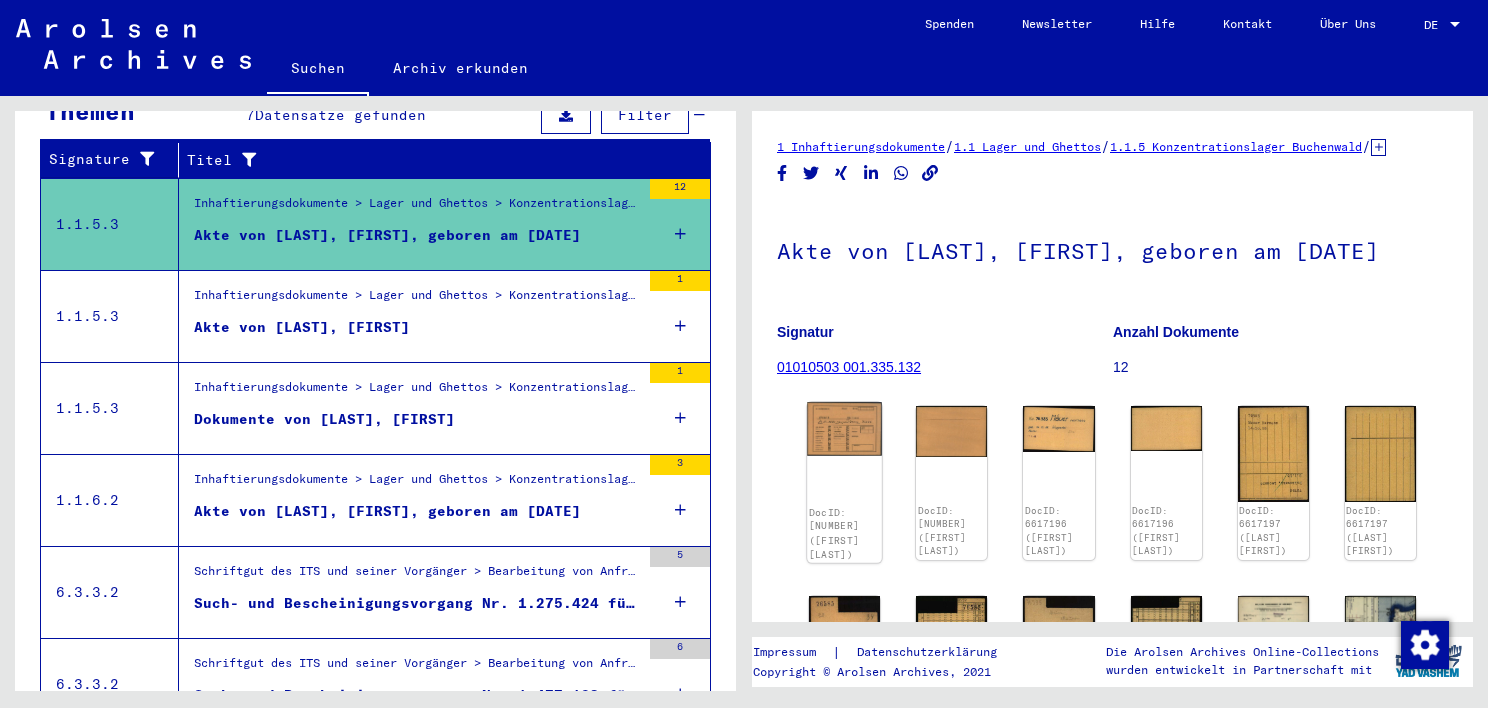 click 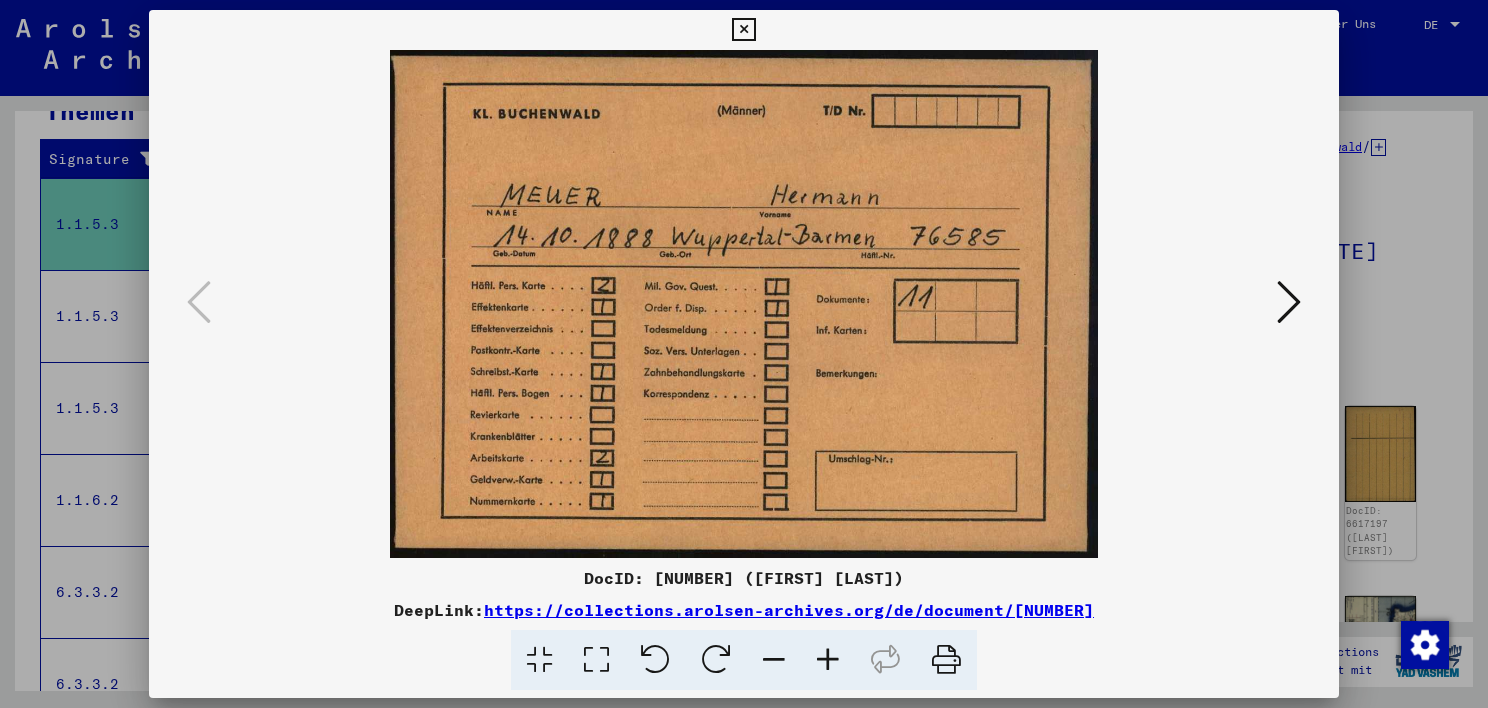 click at bounding box center (1289, 302) 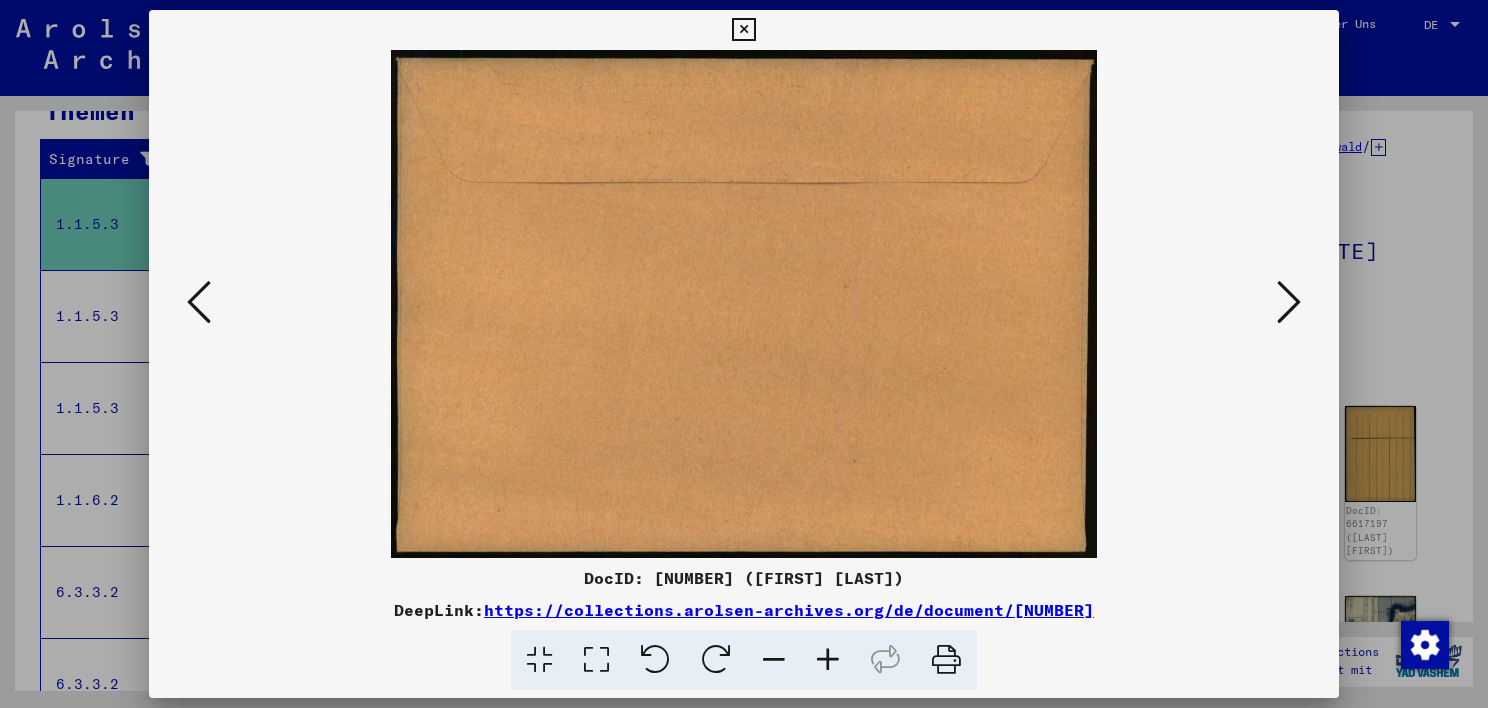 click at bounding box center [1289, 302] 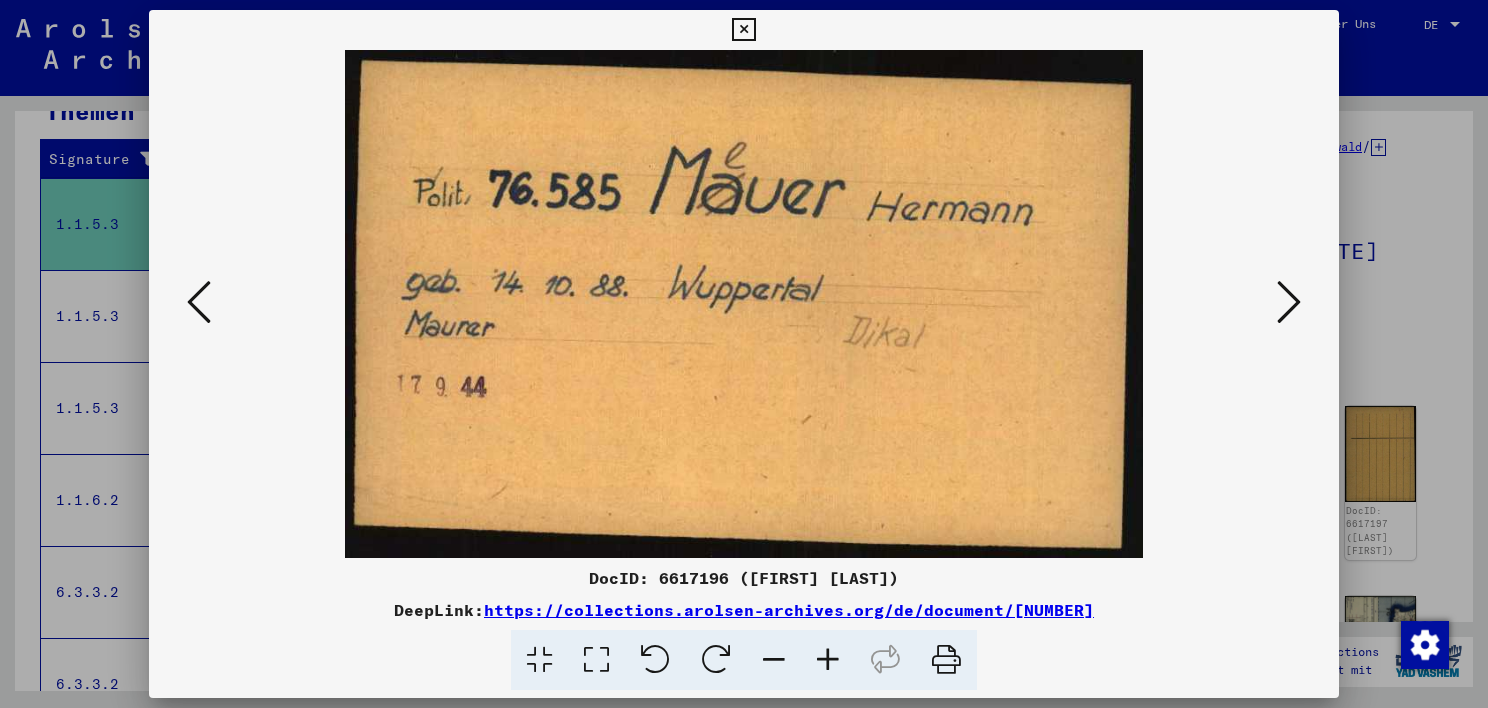 click at bounding box center (1289, 302) 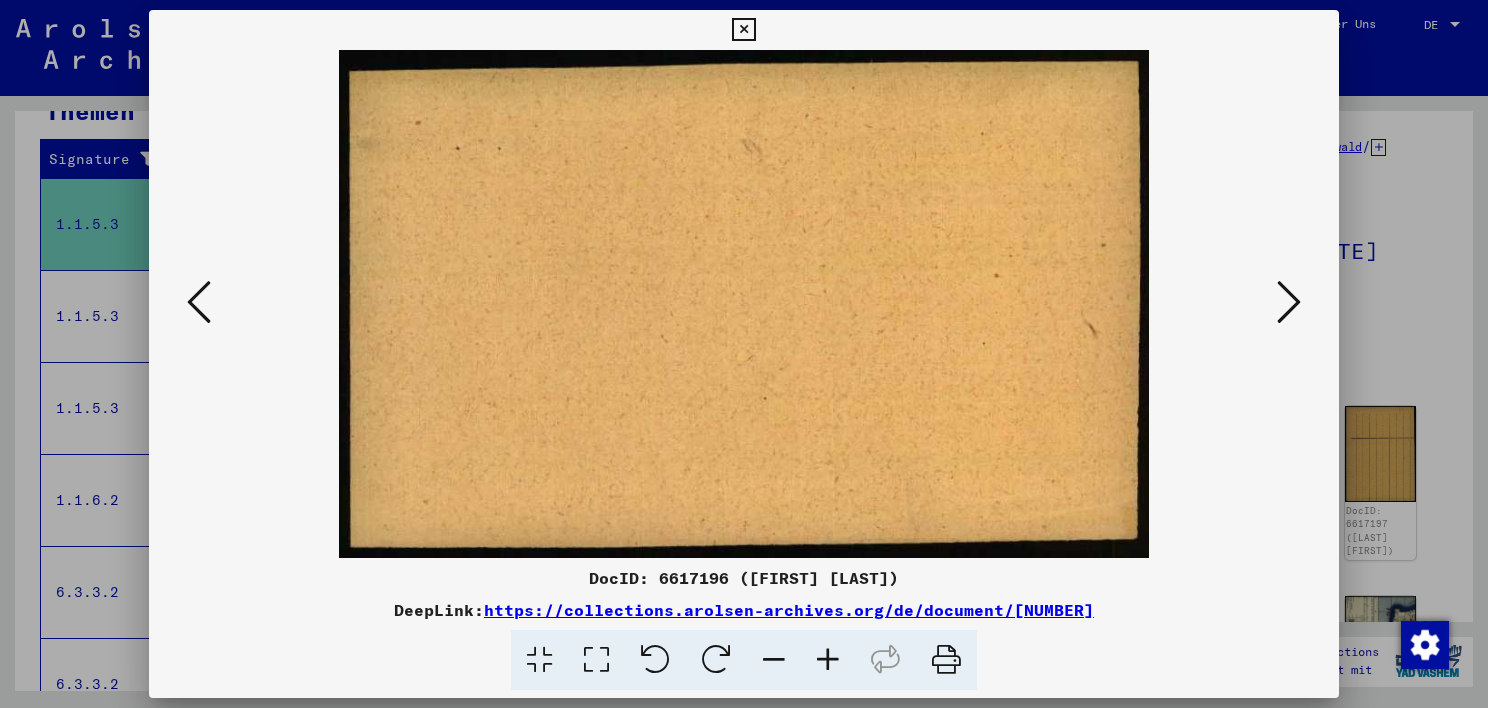 click at bounding box center (1289, 302) 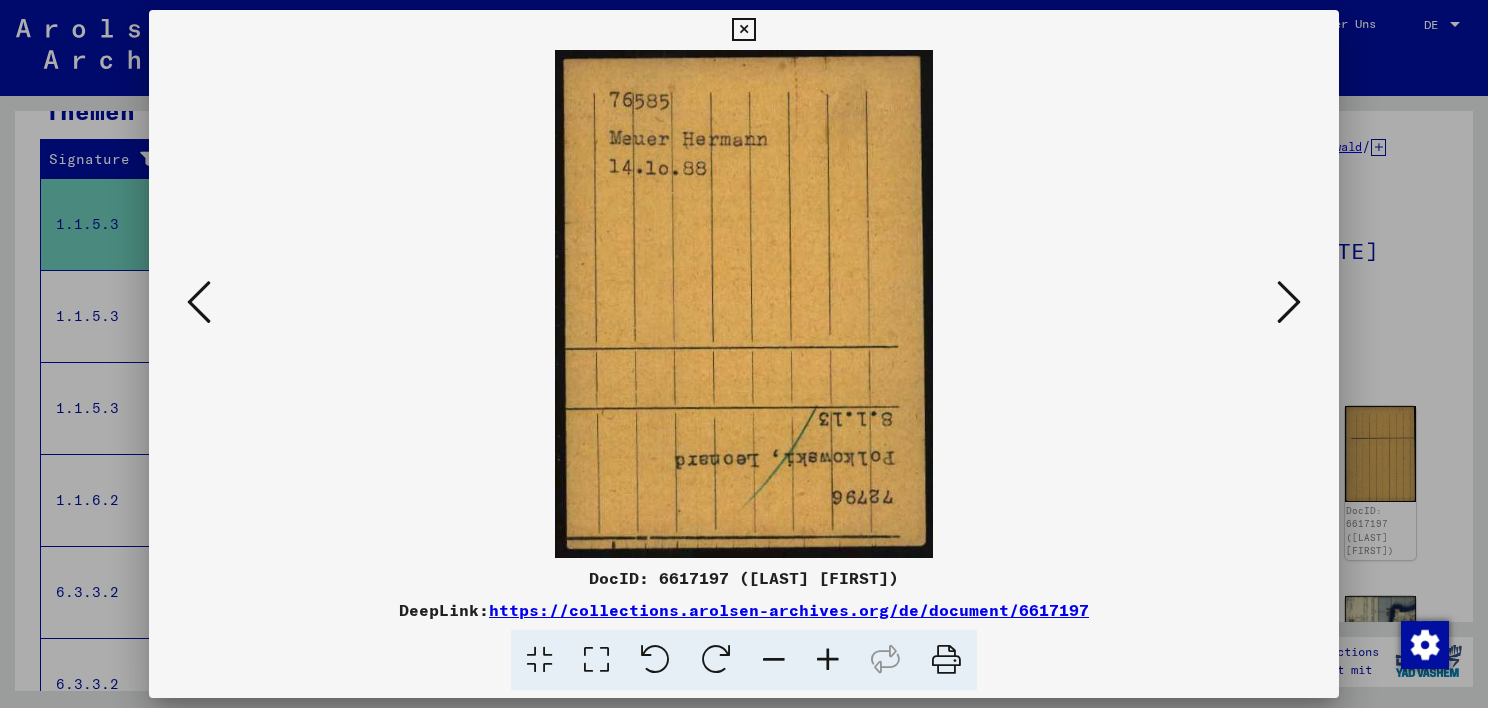 click at bounding box center (1289, 302) 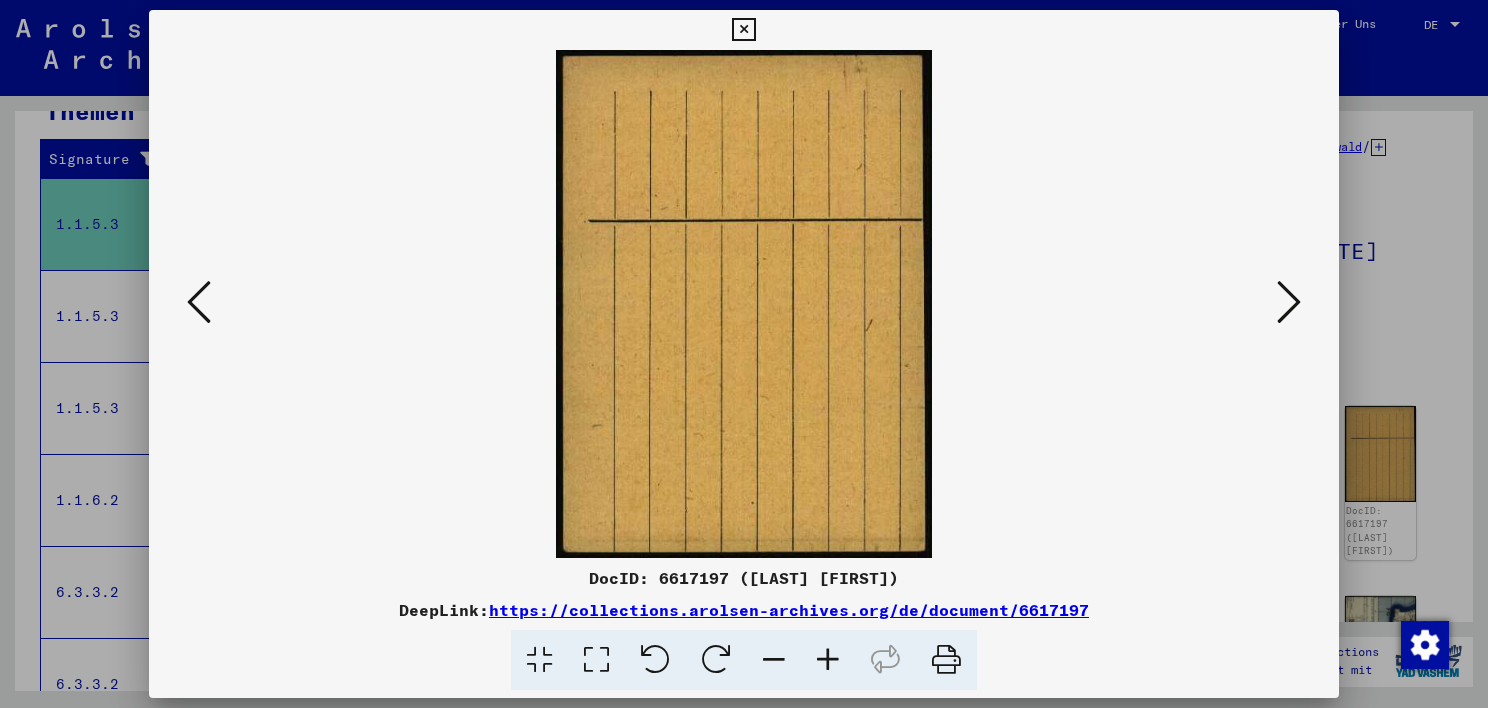 click at bounding box center [1289, 302] 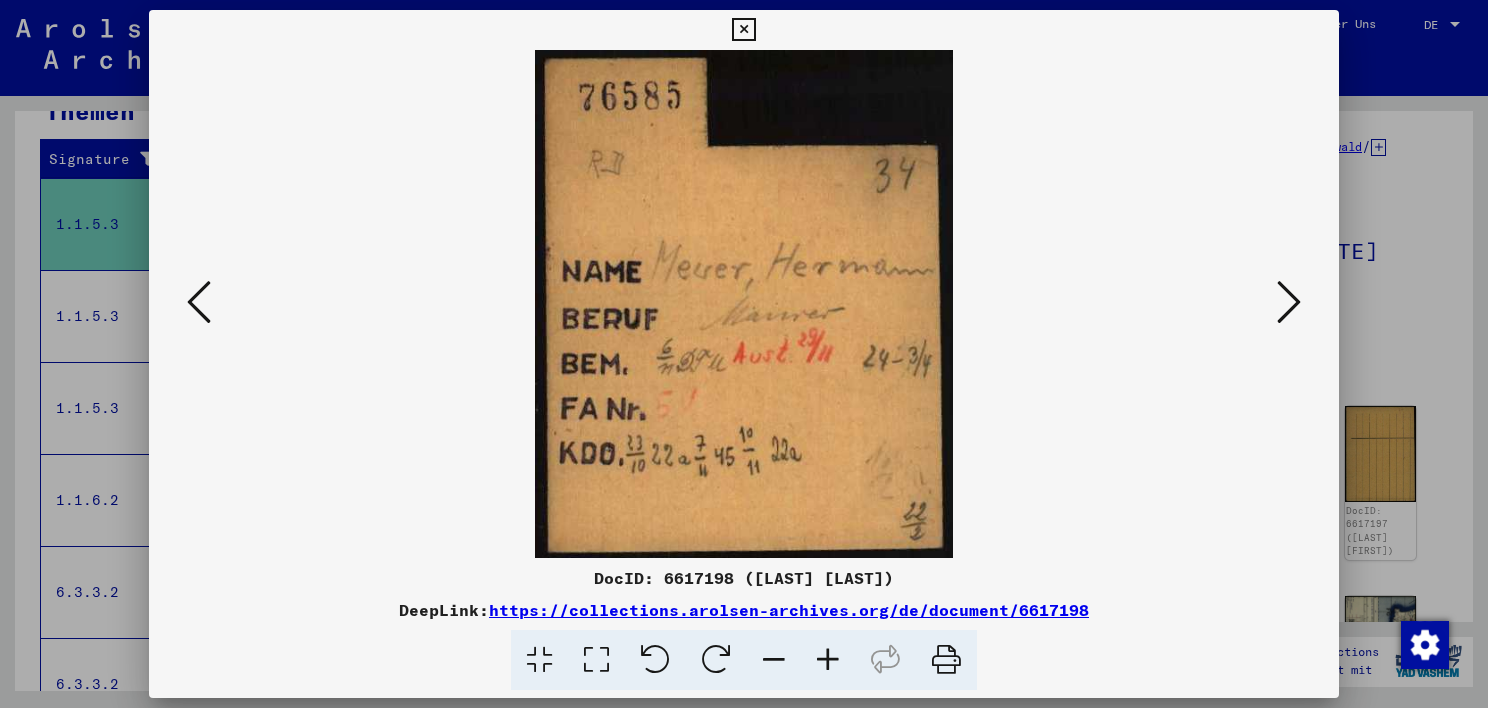 click at bounding box center (1289, 302) 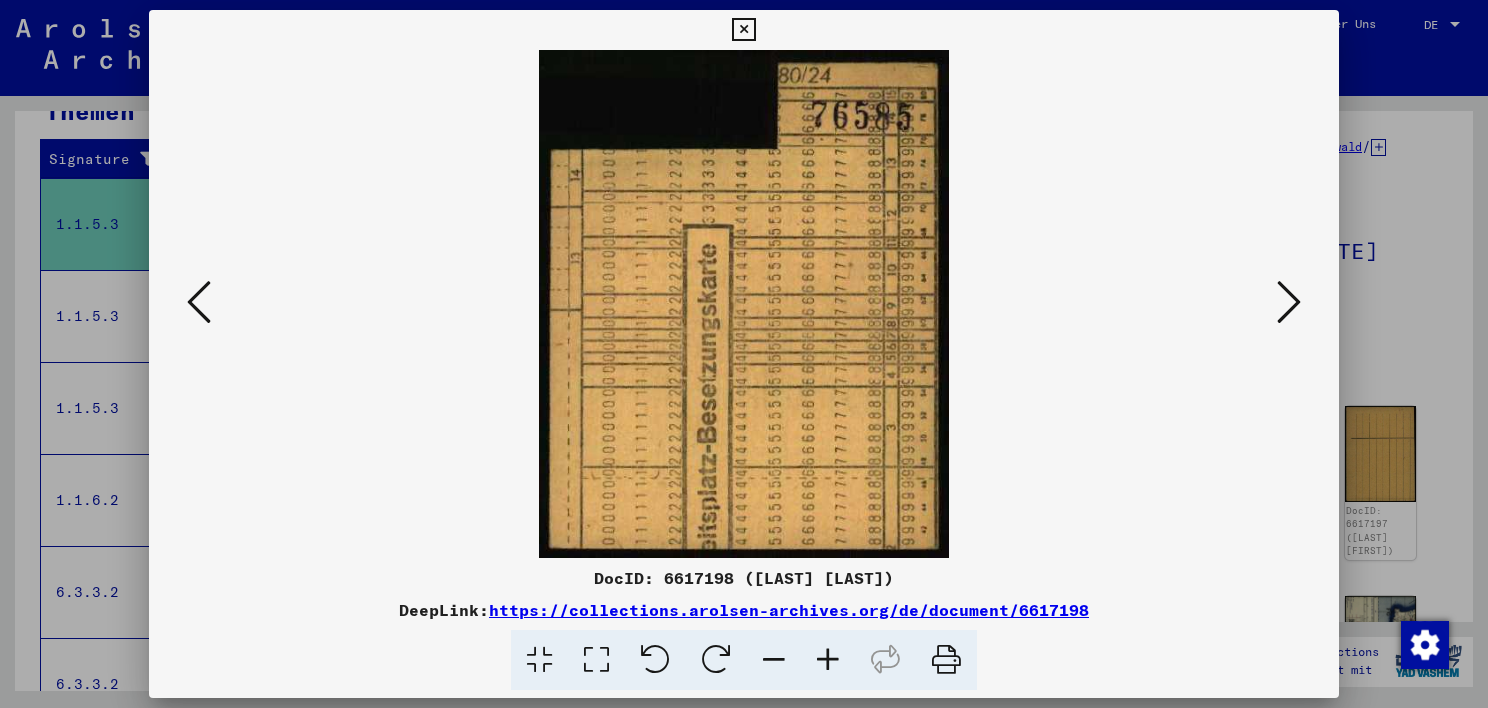 click at bounding box center (1289, 302) 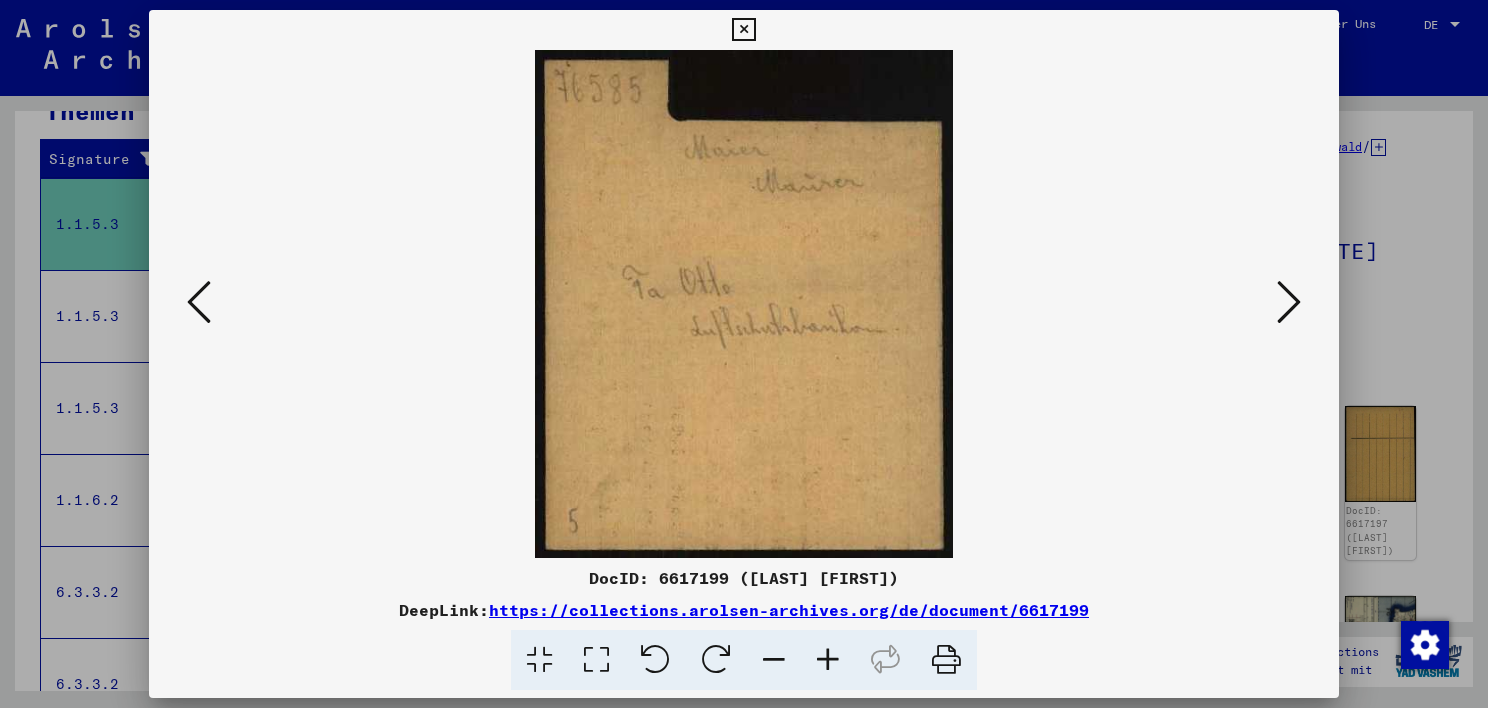 click at bounding box center [1289, 302] 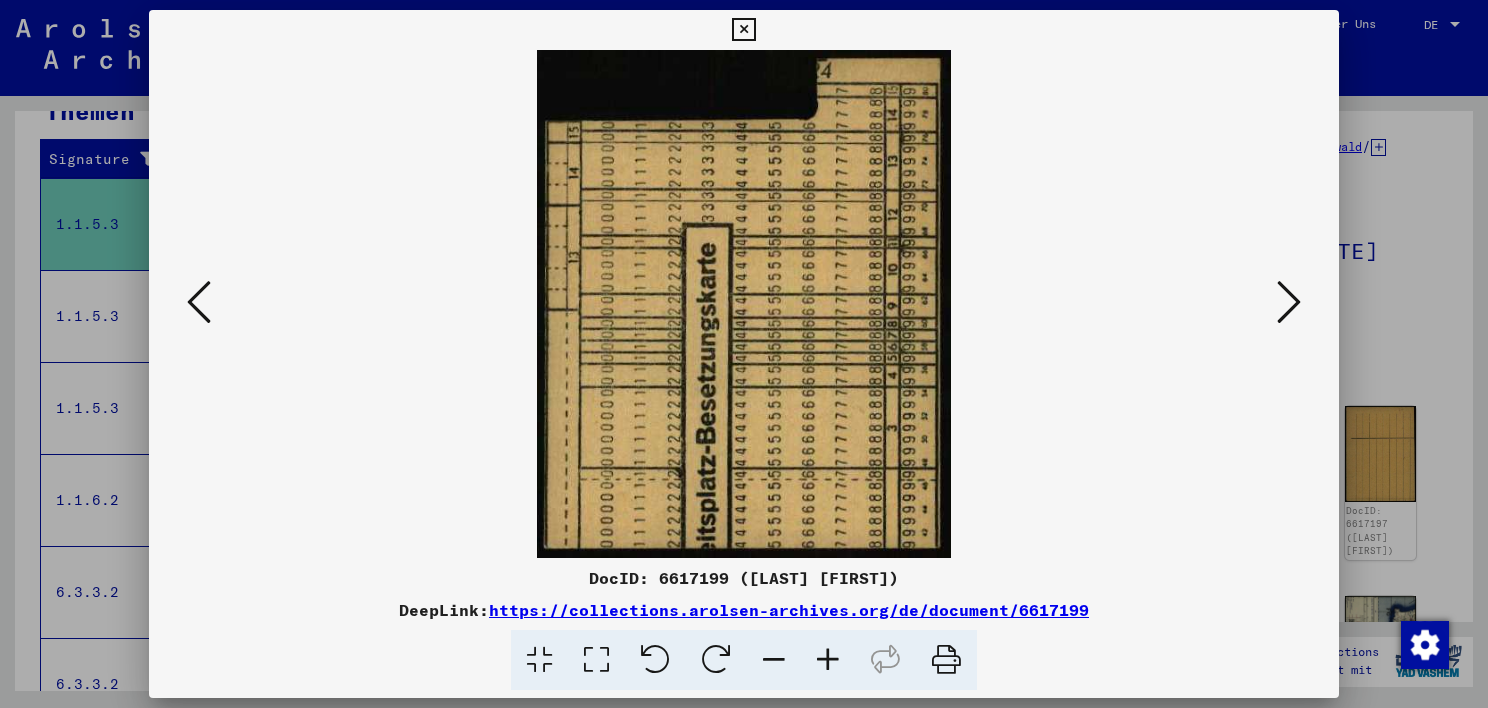 click at bounding box center [1289, 302] 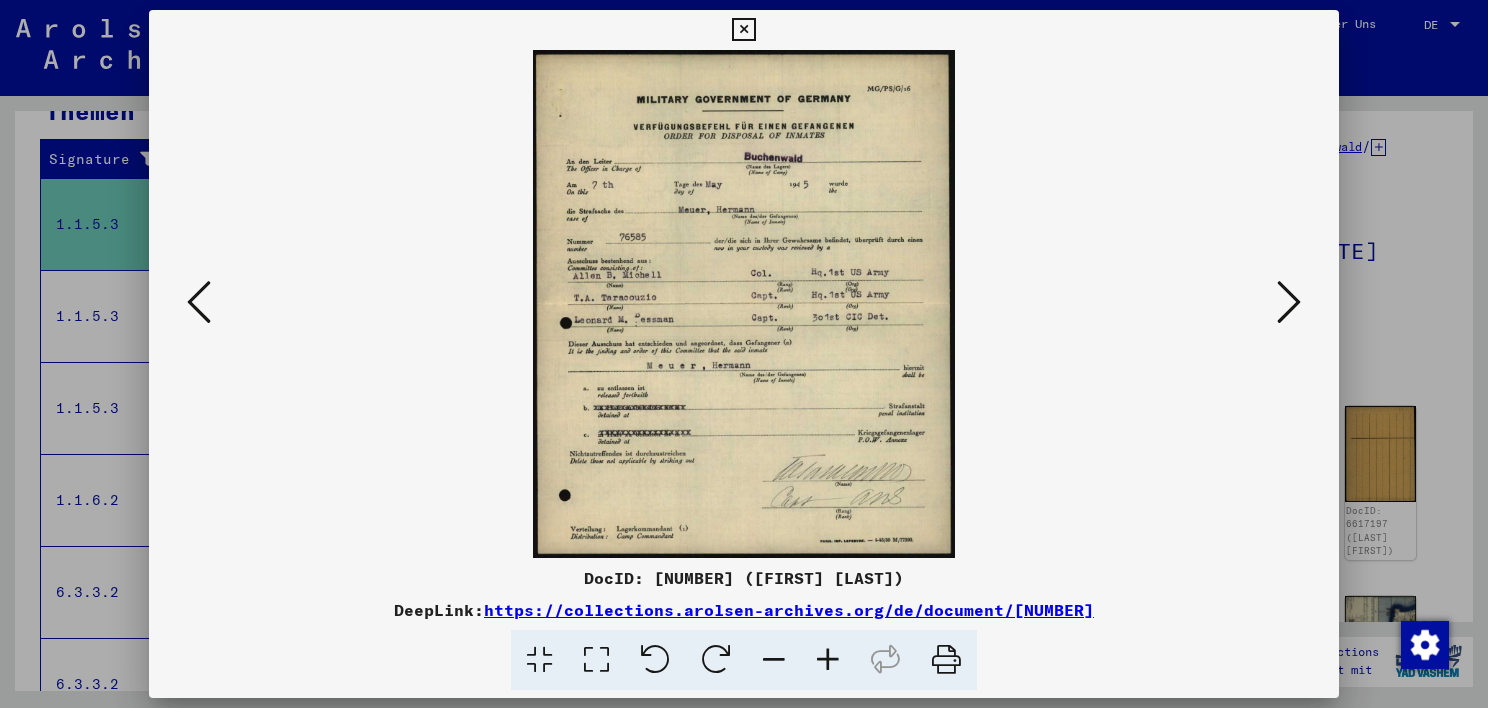 click at bounding box center [1289, 302] 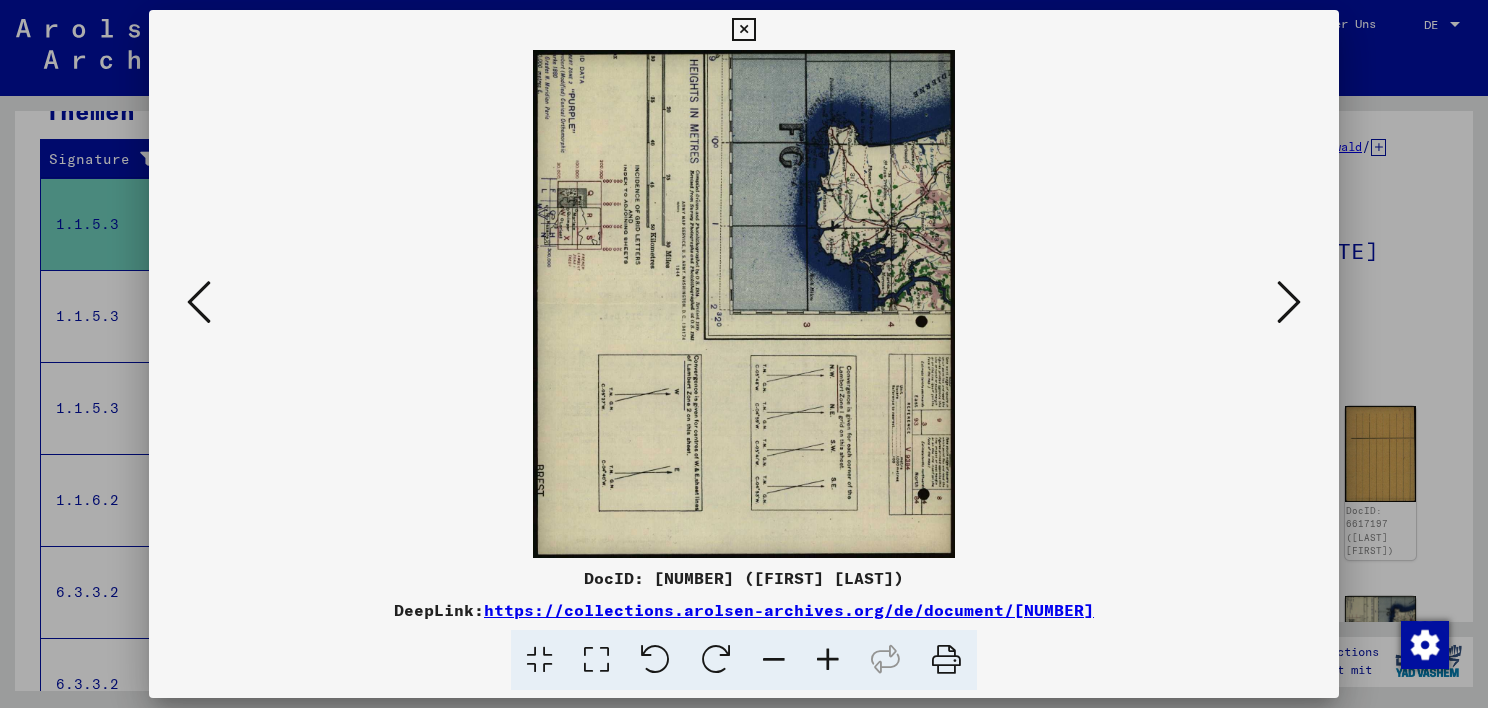 click at bounding box center (1289, 302) 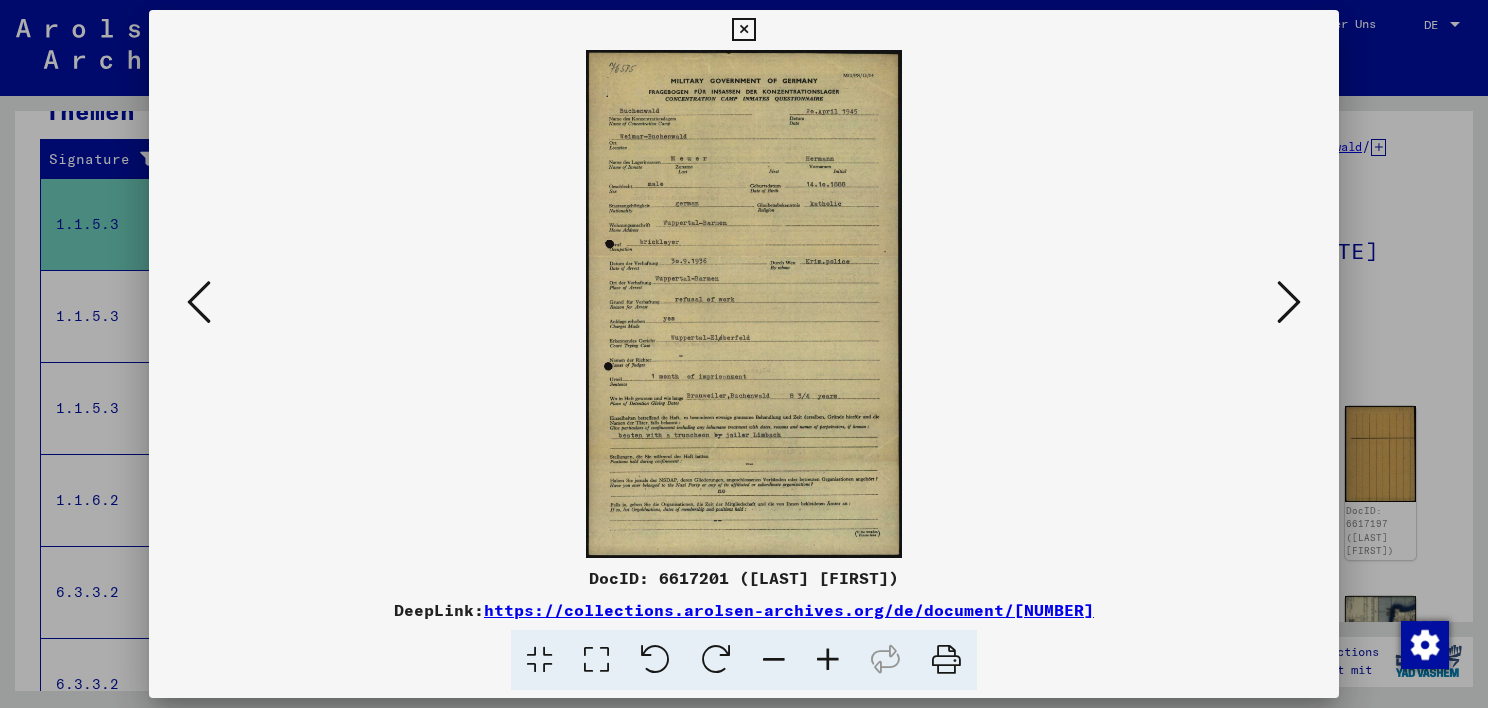 click at bounding box center [1289, 302] 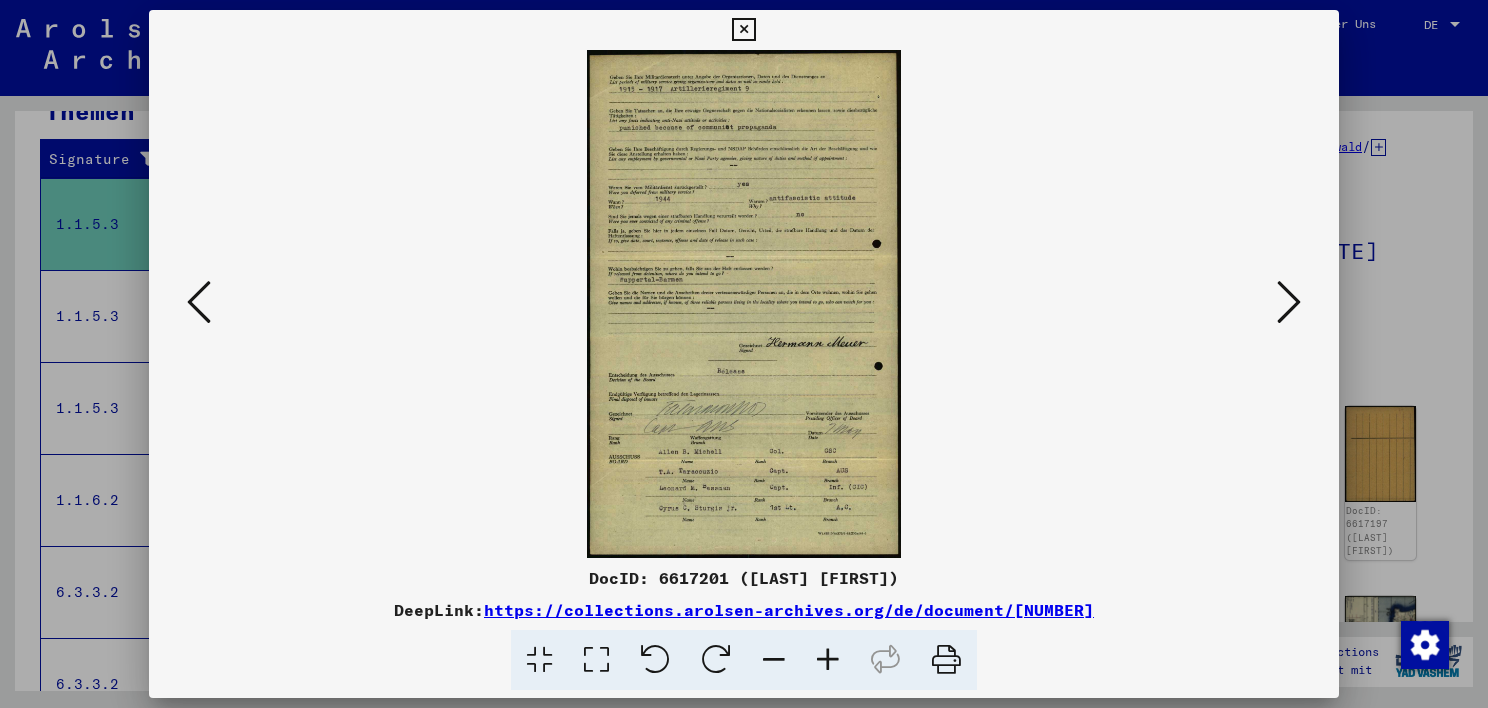 click at bounding box center (1289, 302) 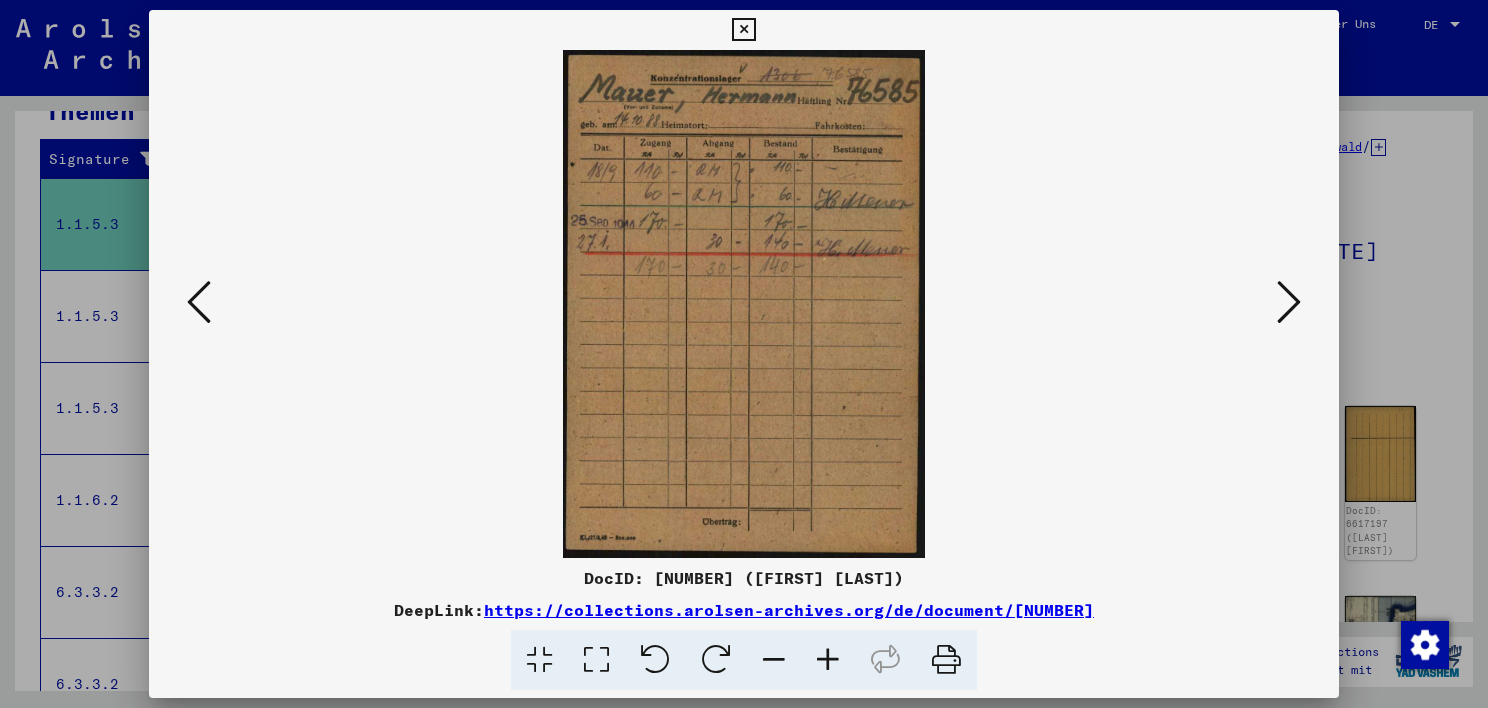 click at bounding box center (1289, 302) 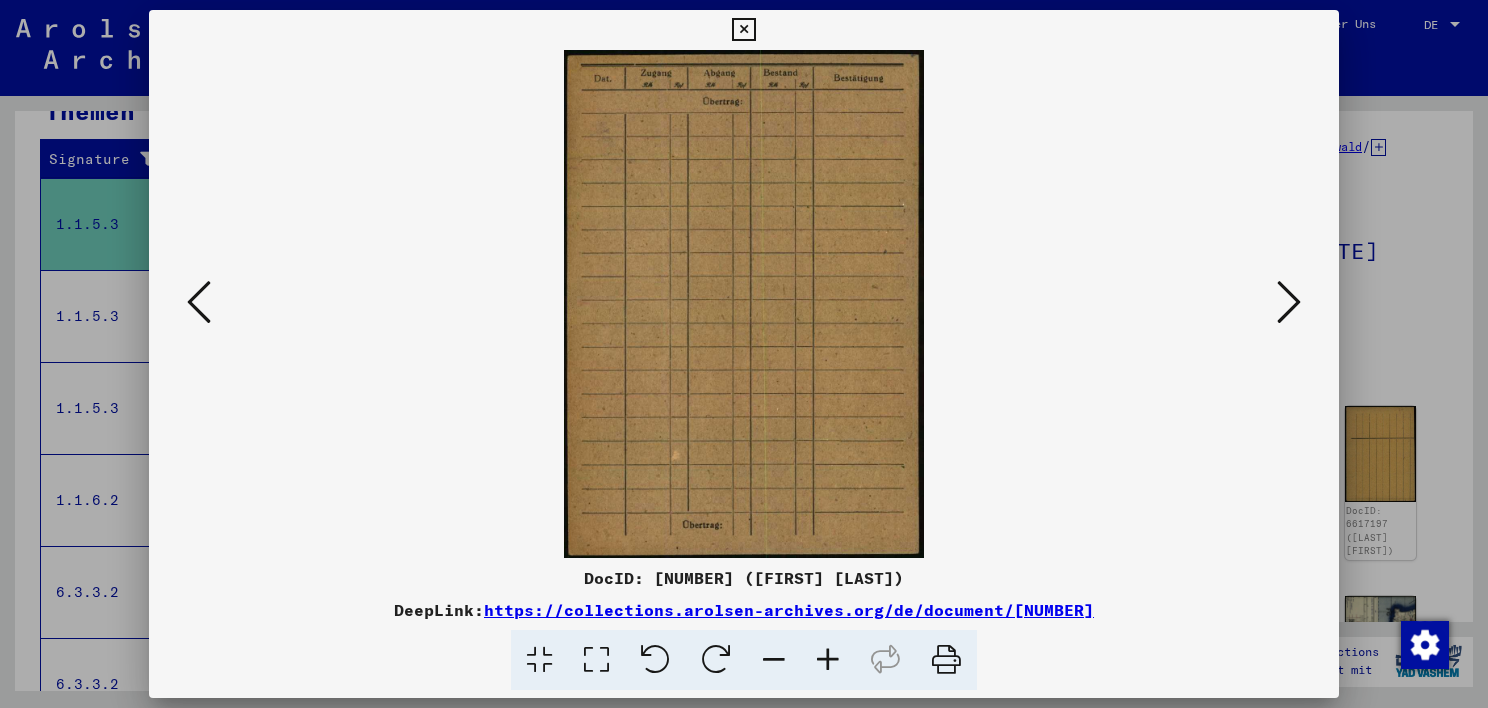 click at bounding box center (1289, 302) 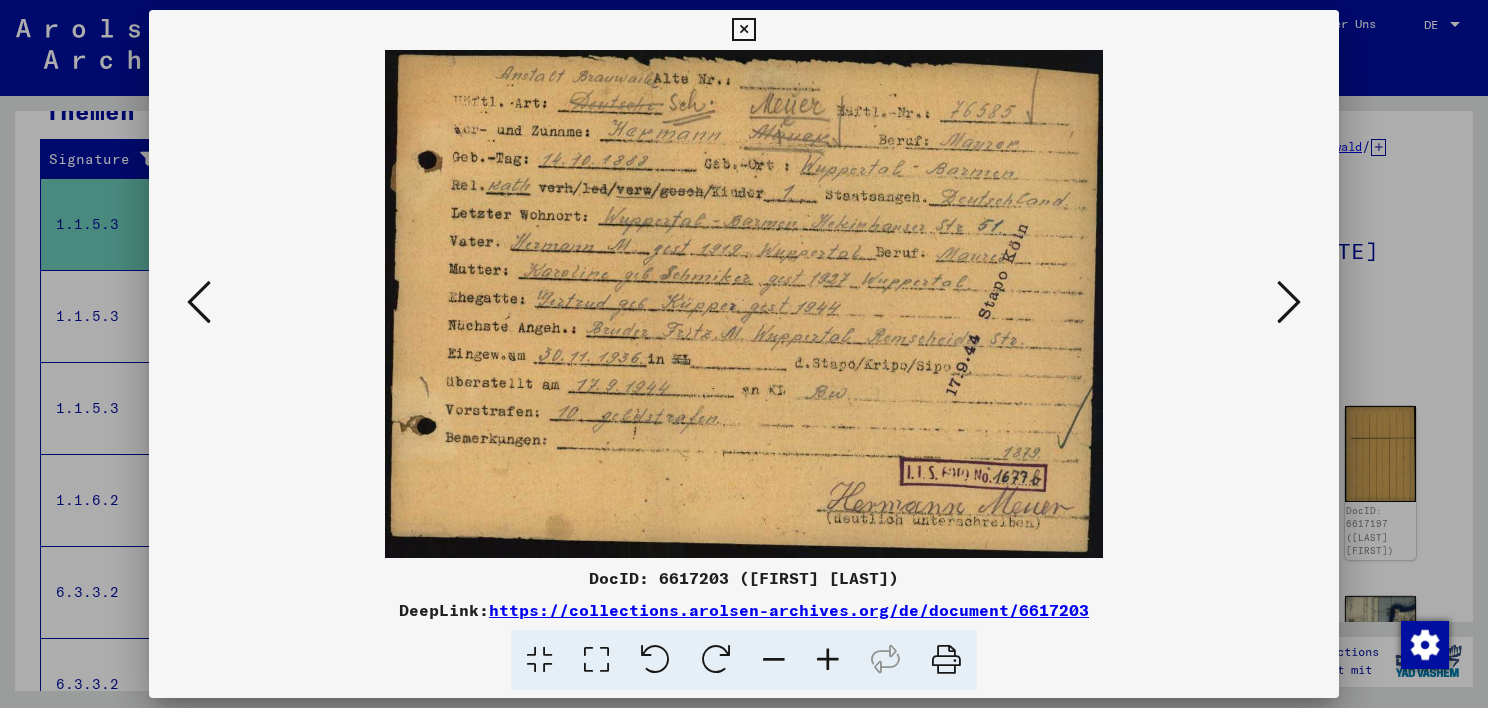 click at bounding box center (1289, 302) 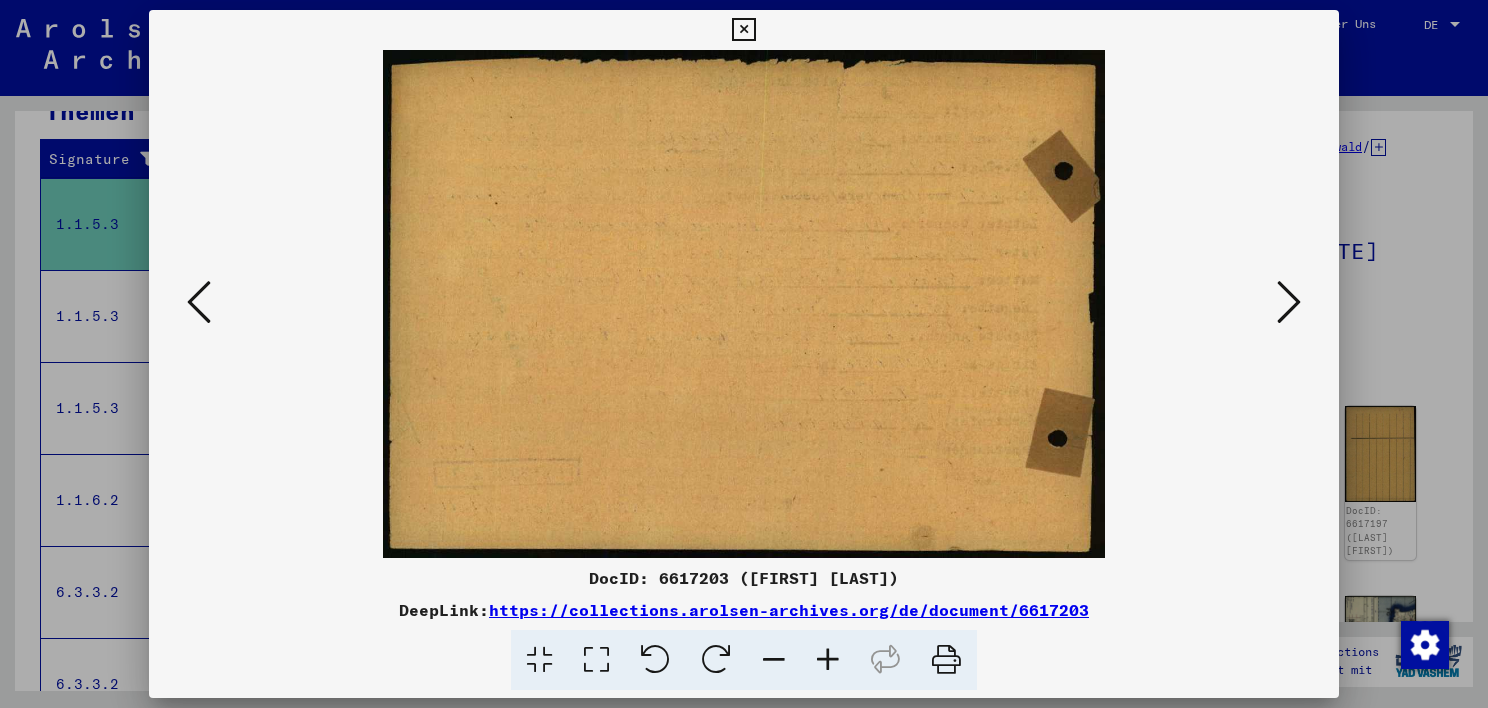 click at bounding box center (1289, 302) 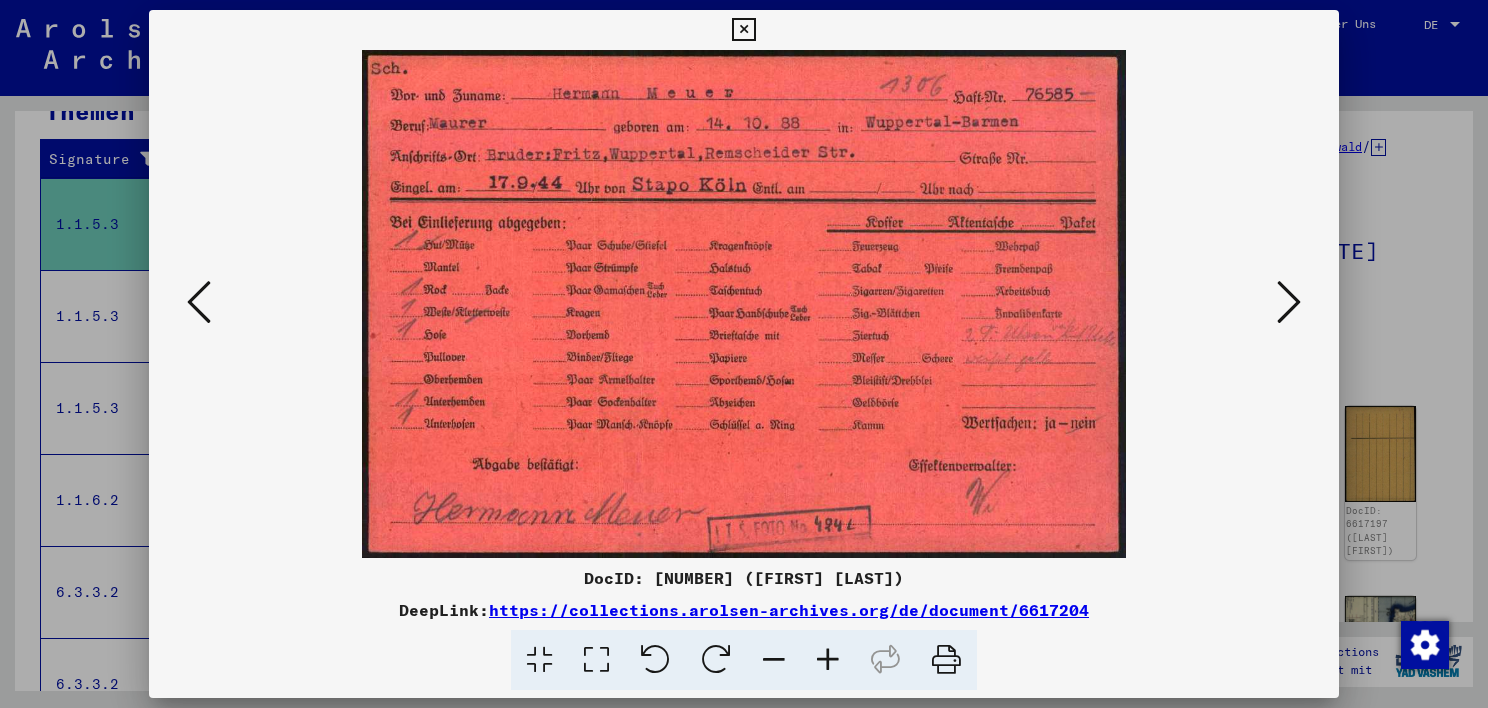 click at bounding box center (1289, 302) 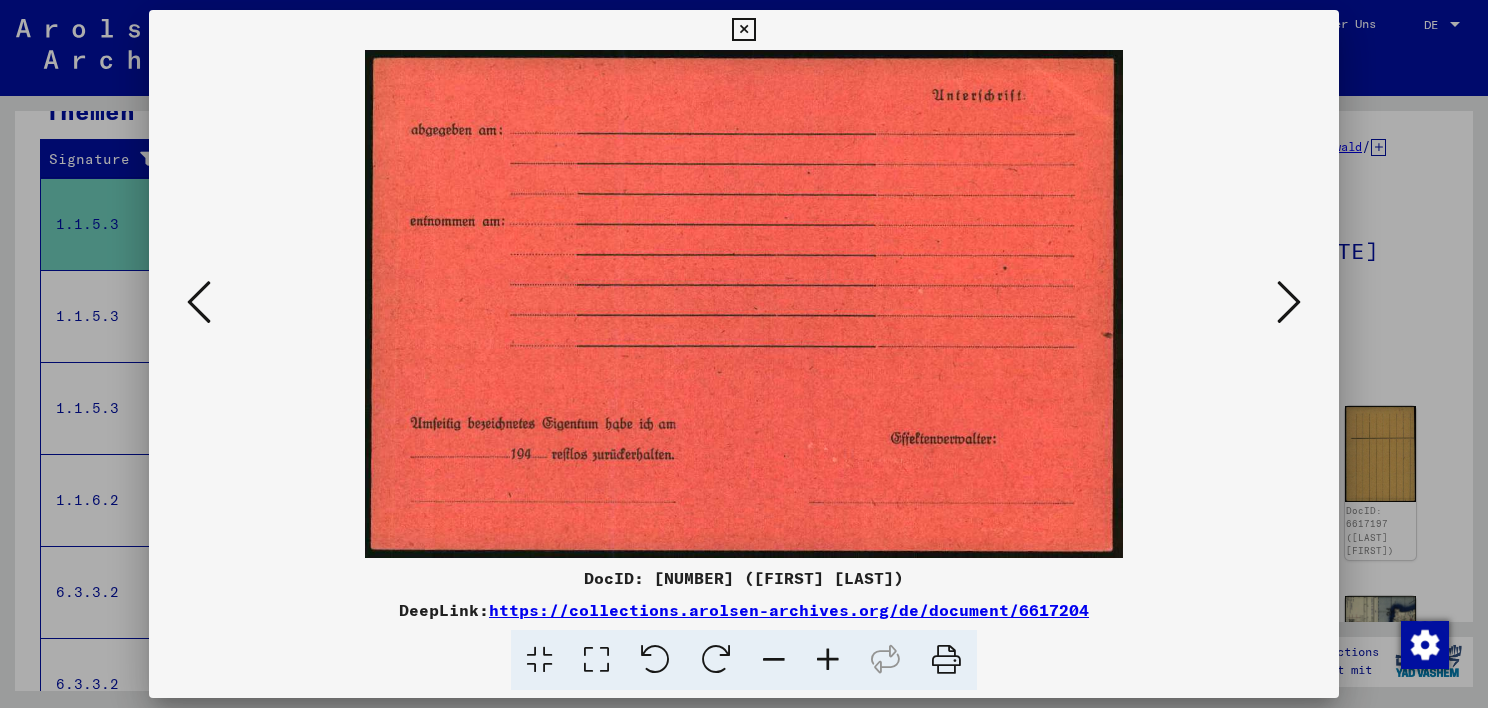 click at bounding box center [1289, 302] 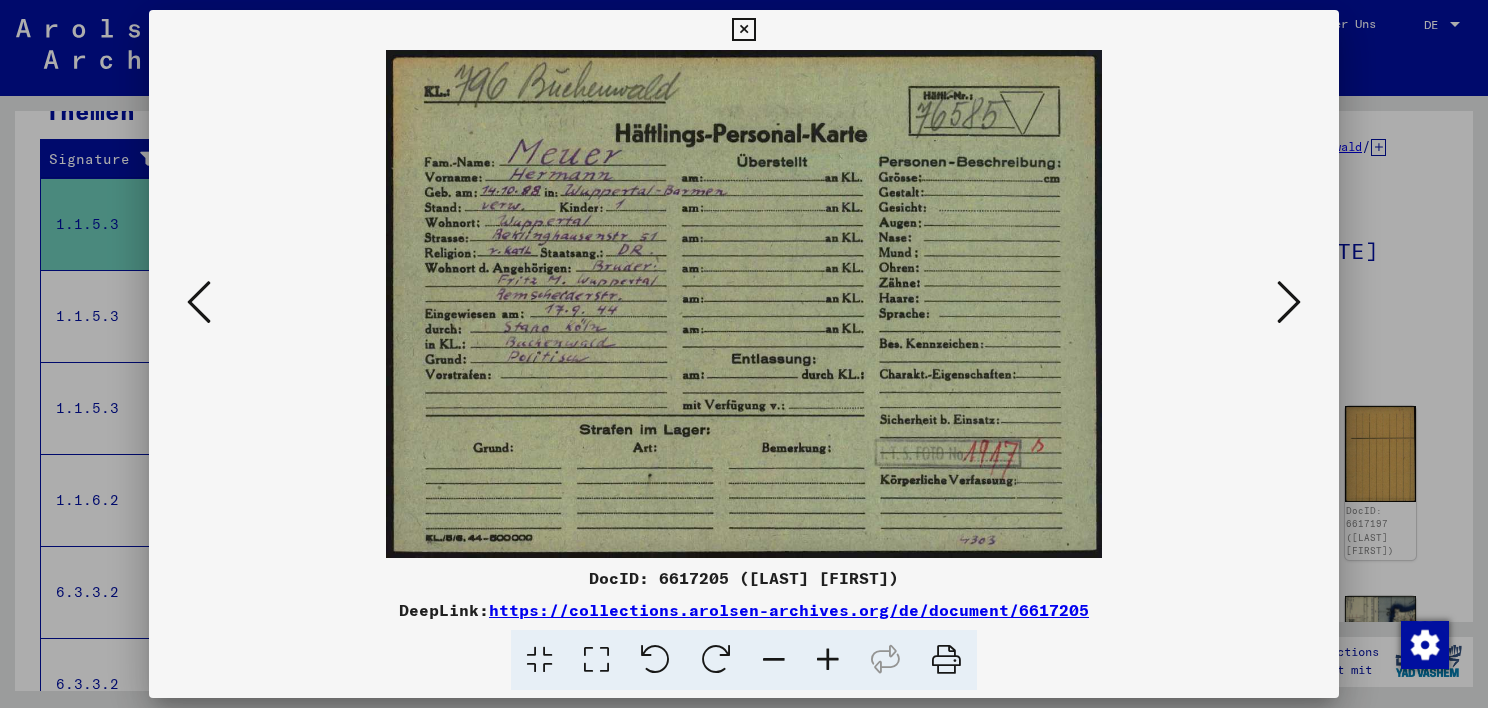 click at bounding box center [199, 302] 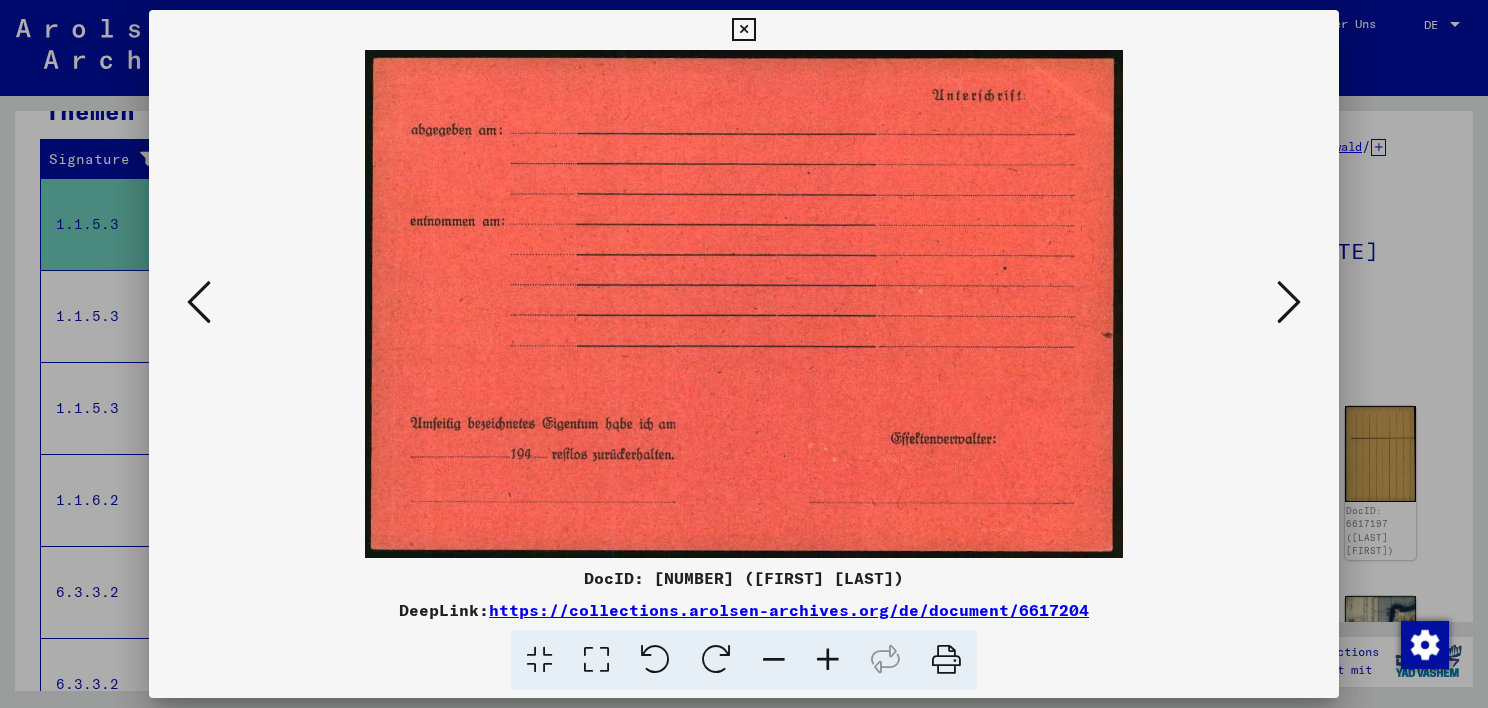 click at bounding box center (199, 302) 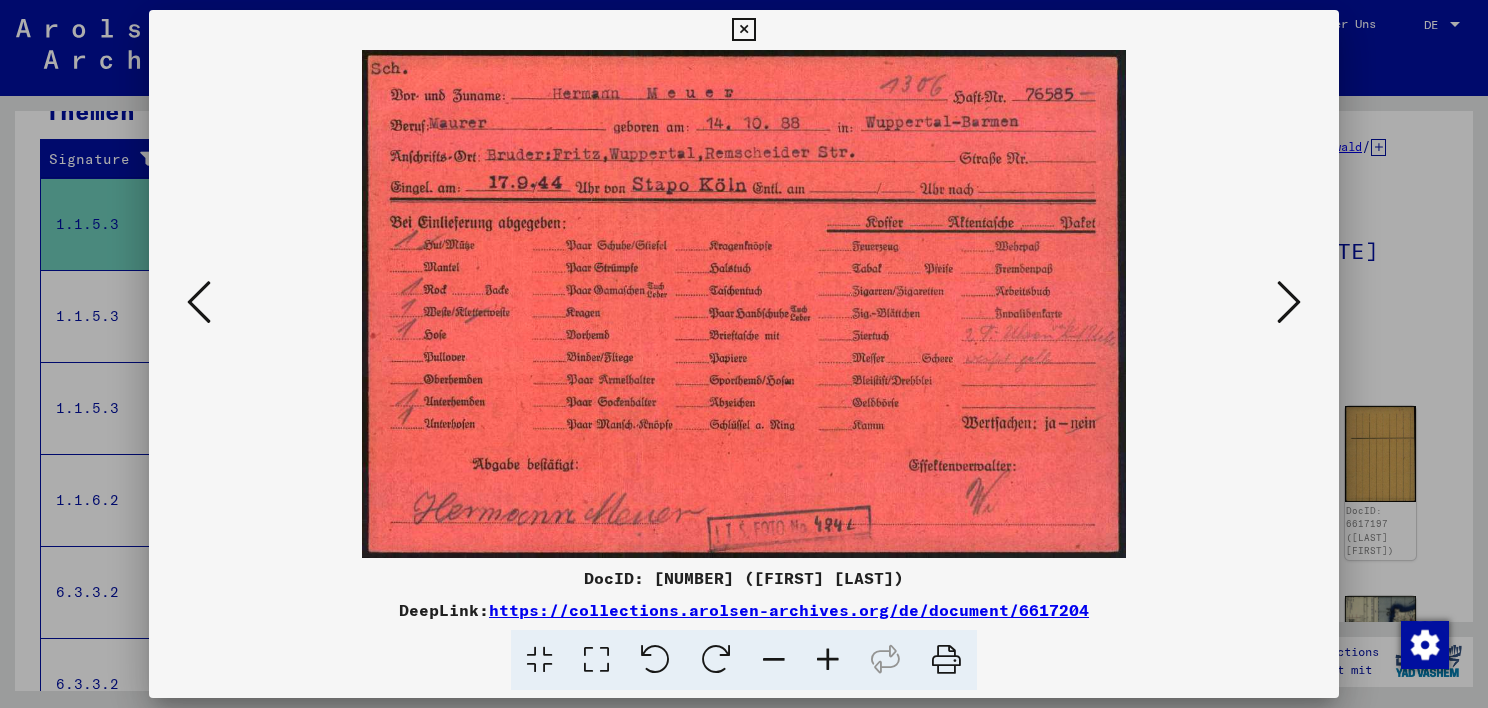 click at bounding box center [199, 302] 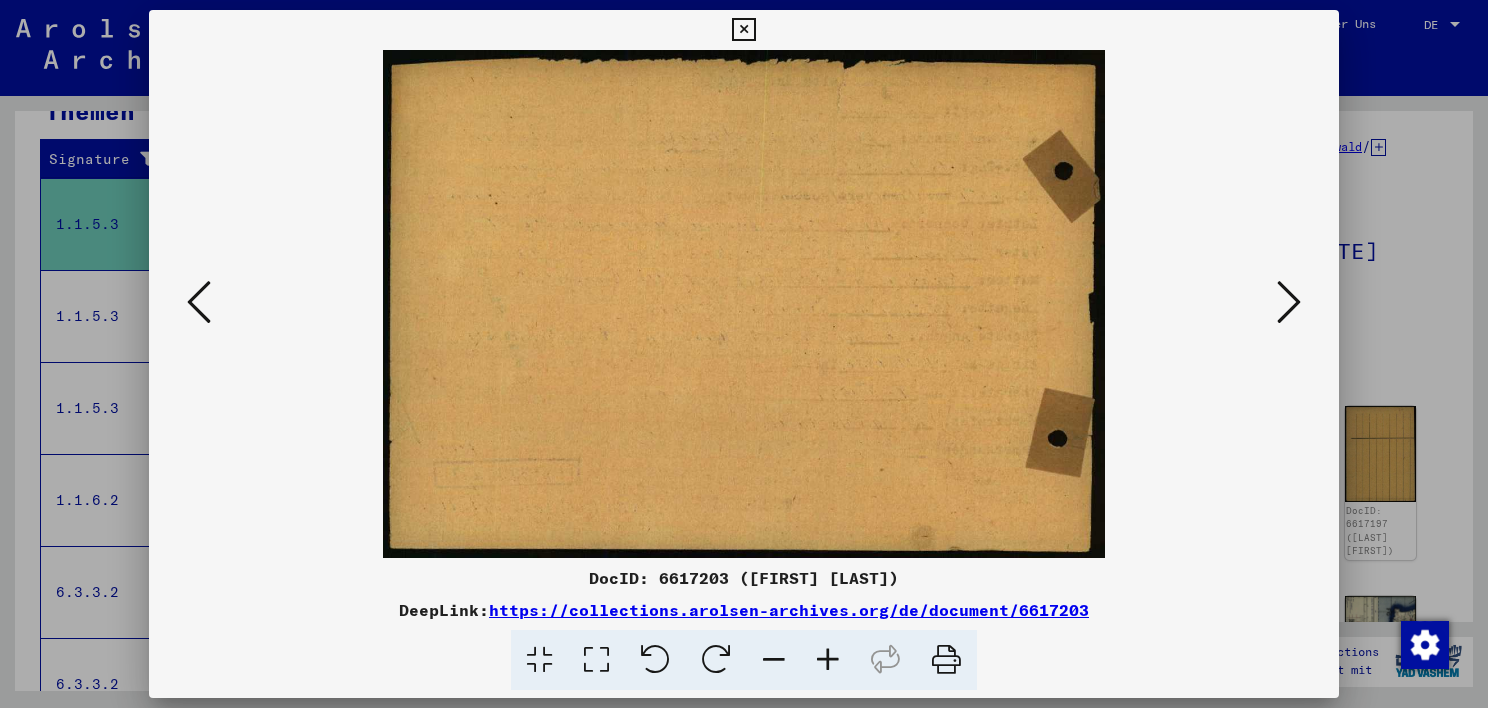 click at bounding box center [199, 302] 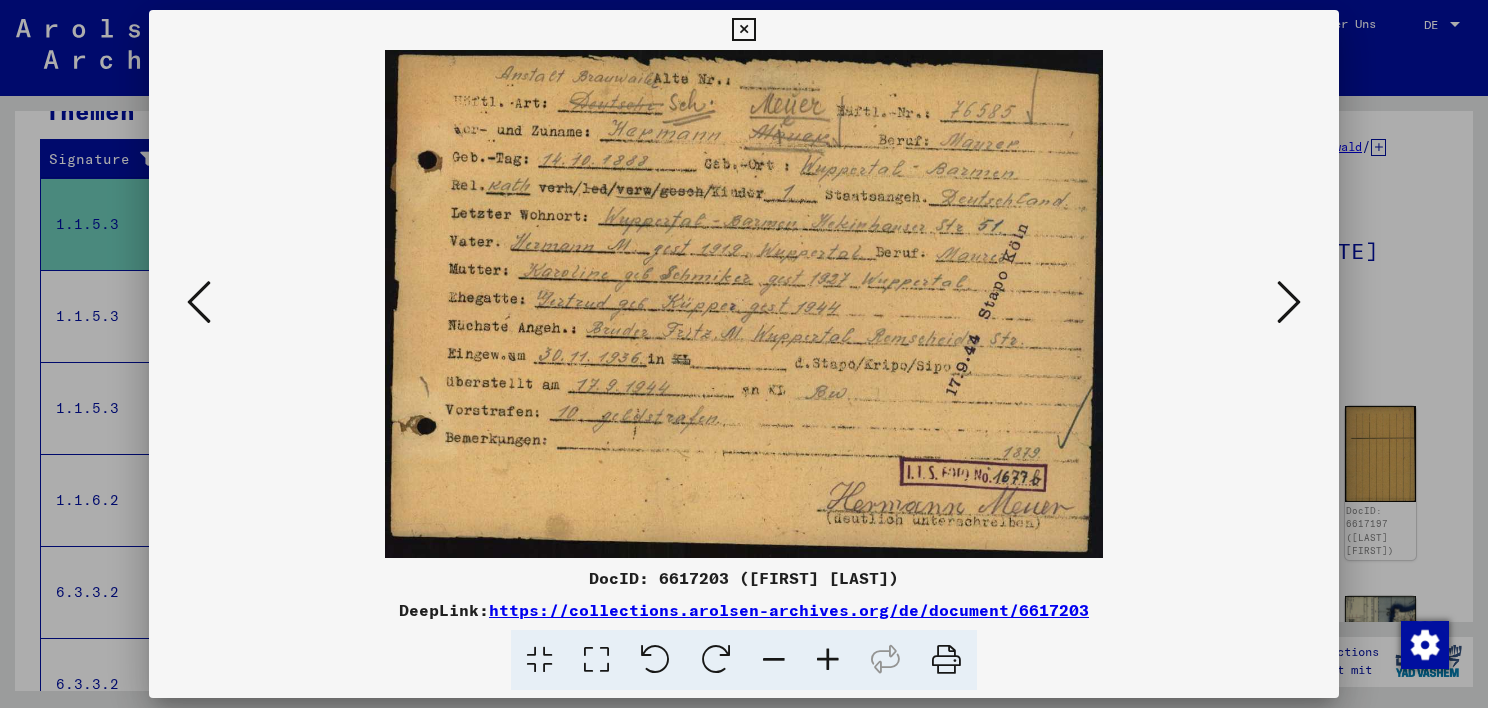click at bounding box center (744, 304) 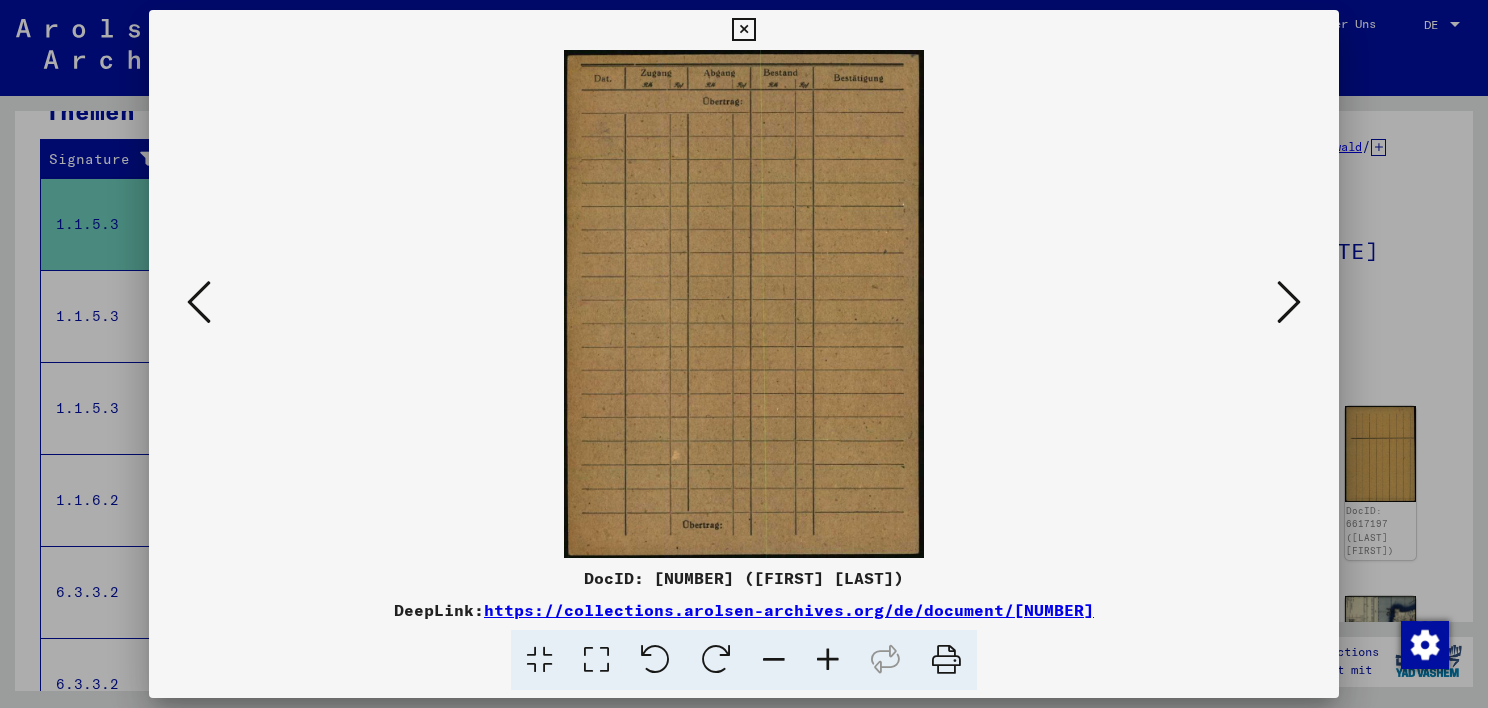 click at bounding box center (199, 302) 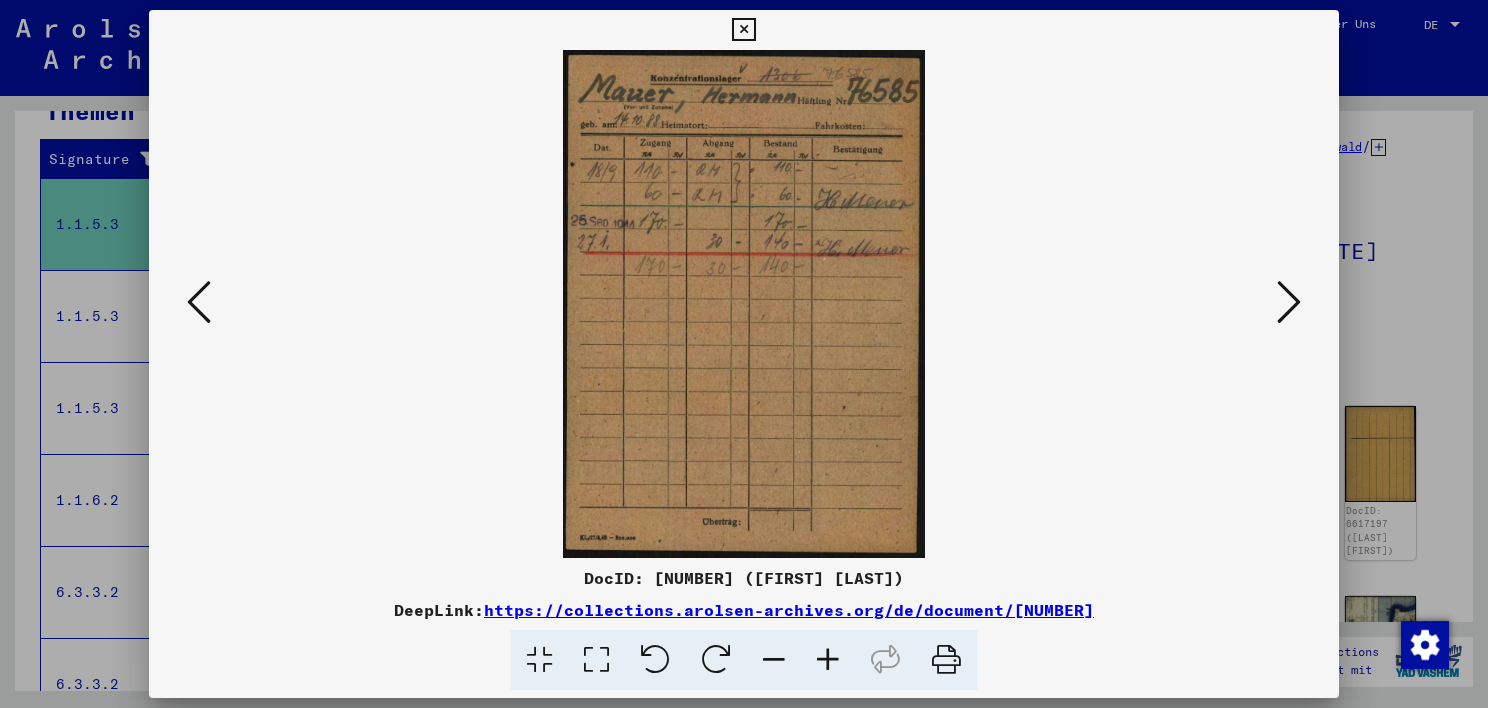 click at bounding box center (199, 302) 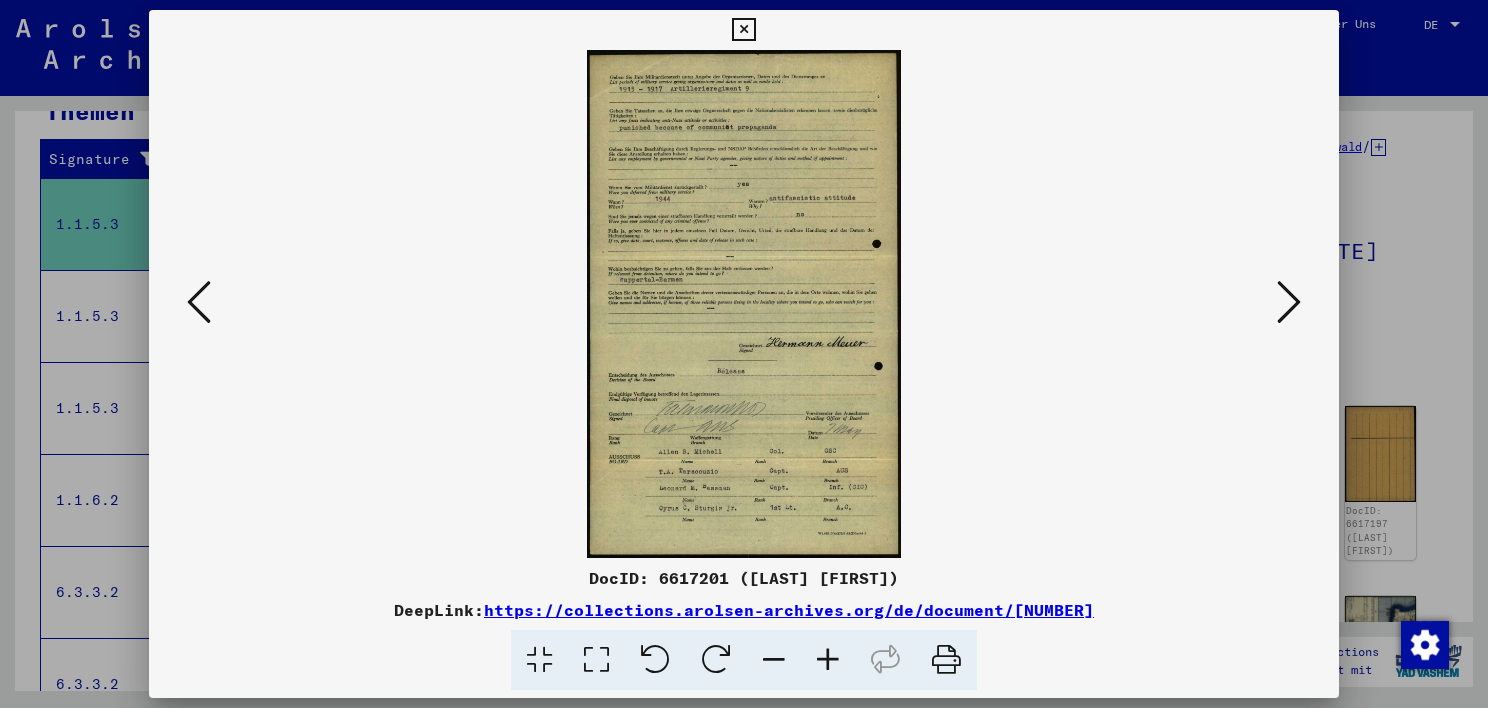 click at bounding box center (199, 302) 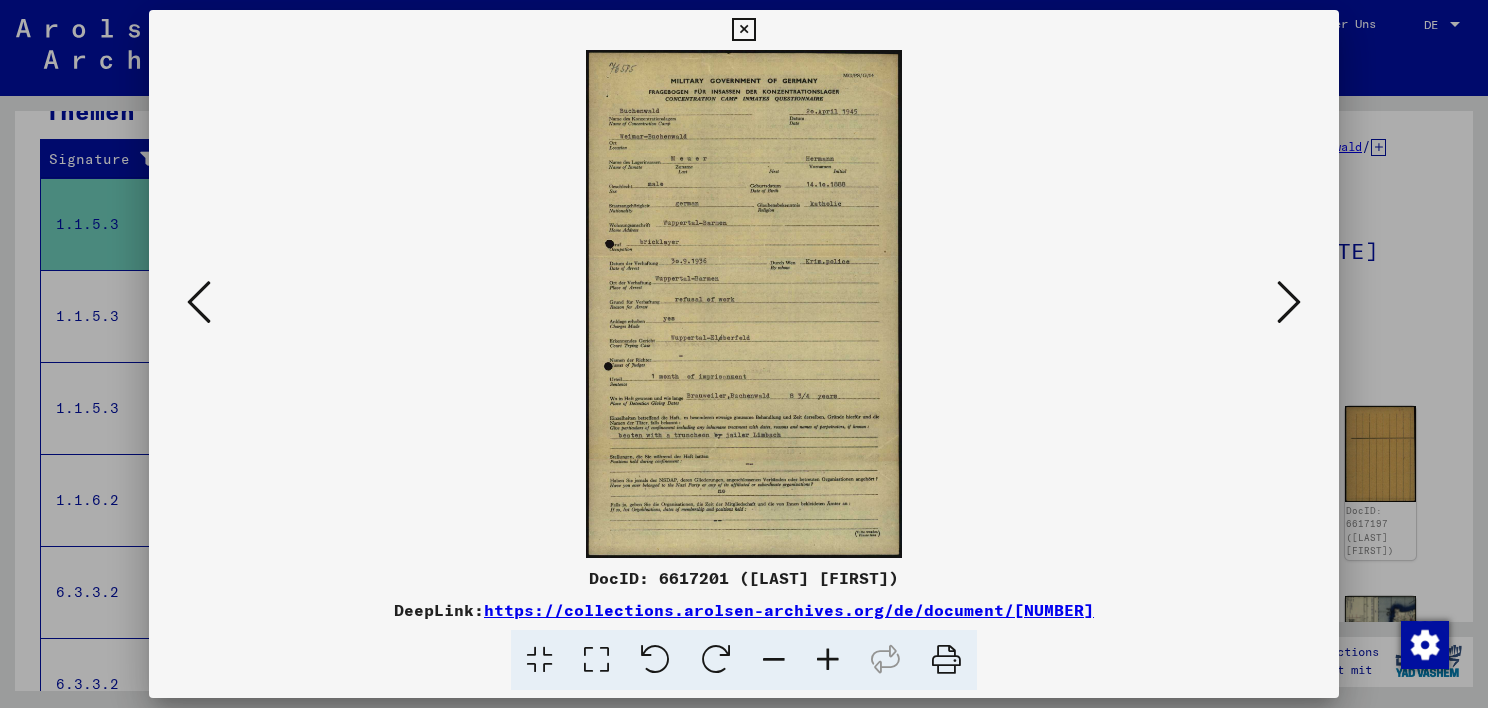 click at bounding box center [1289, 302] 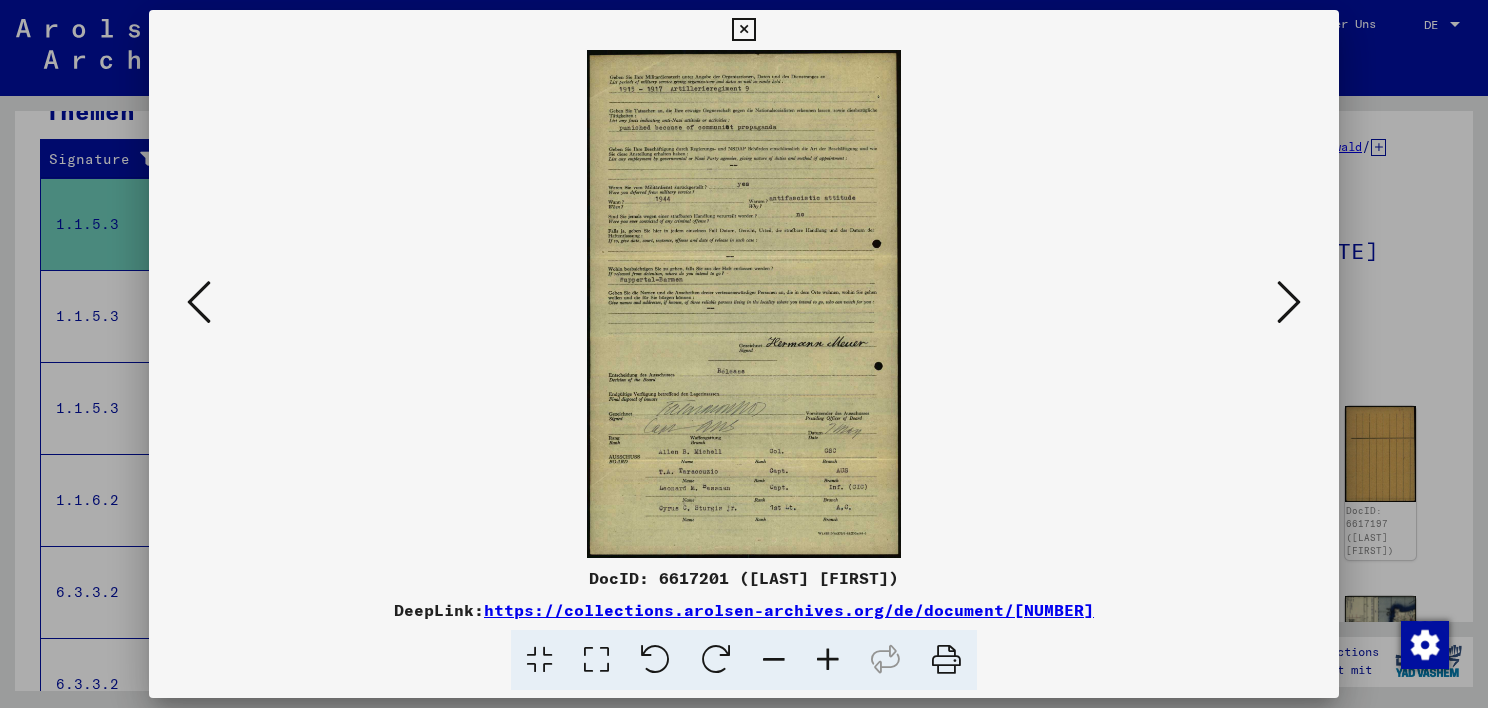 click at bounding box center [1289, 302] 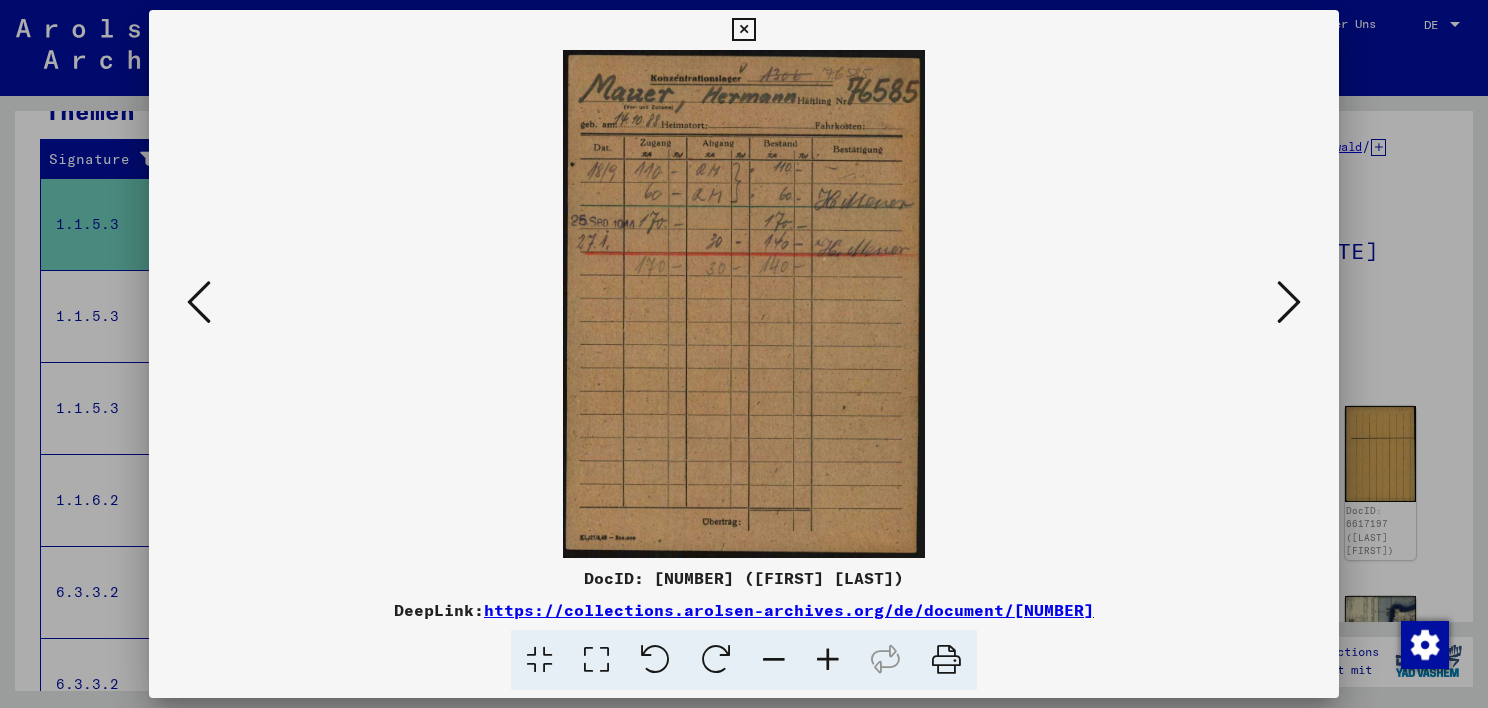 click at bounding box center (1289, 302) 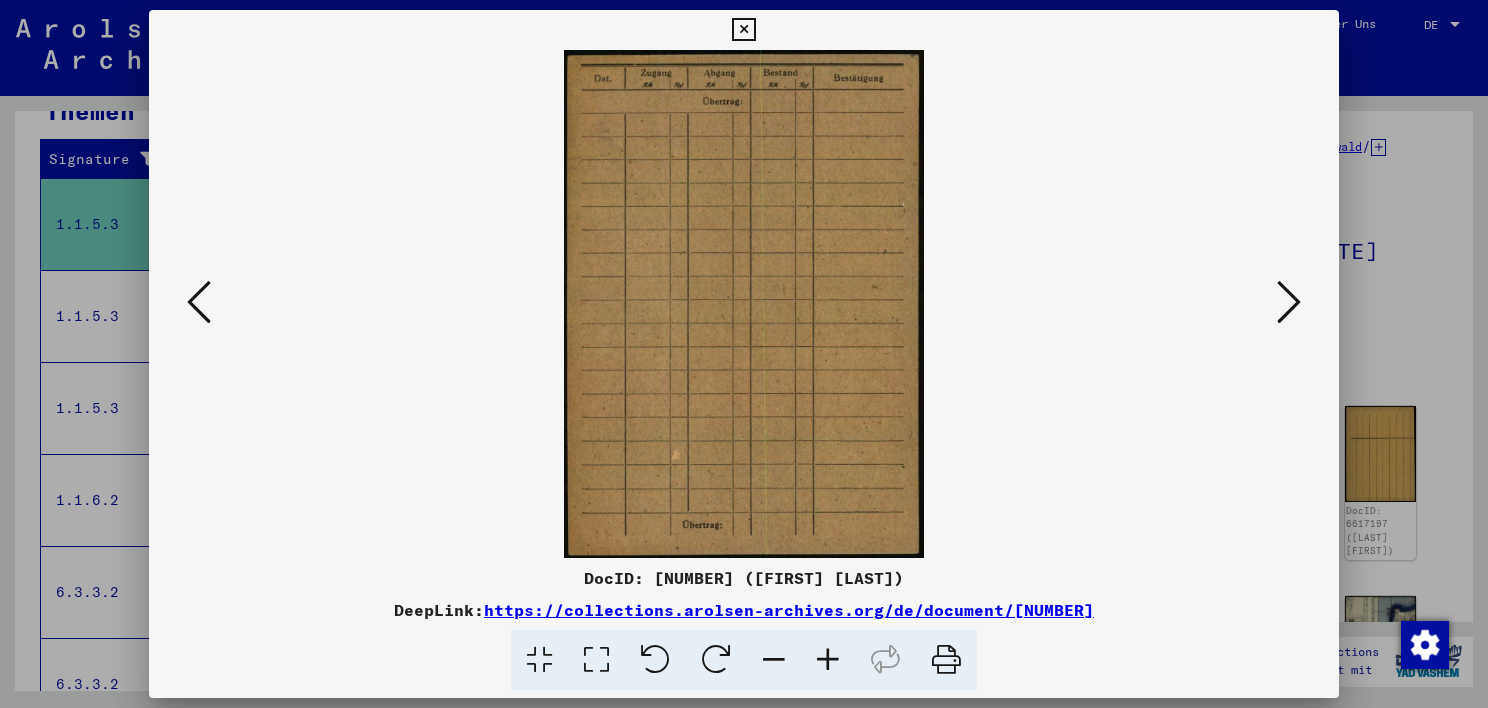 click at bounding box center (1289, 302) 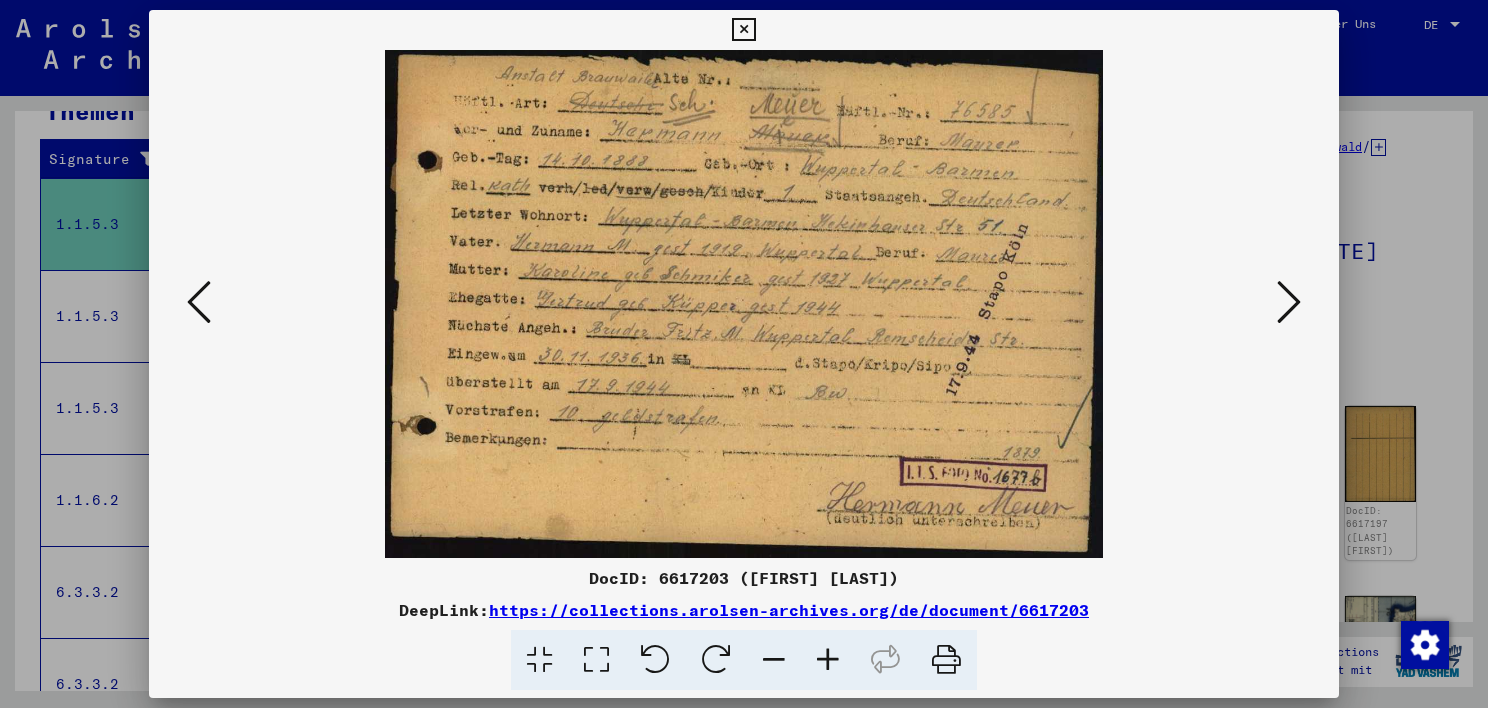 click at bounding box center (1289, 302) 